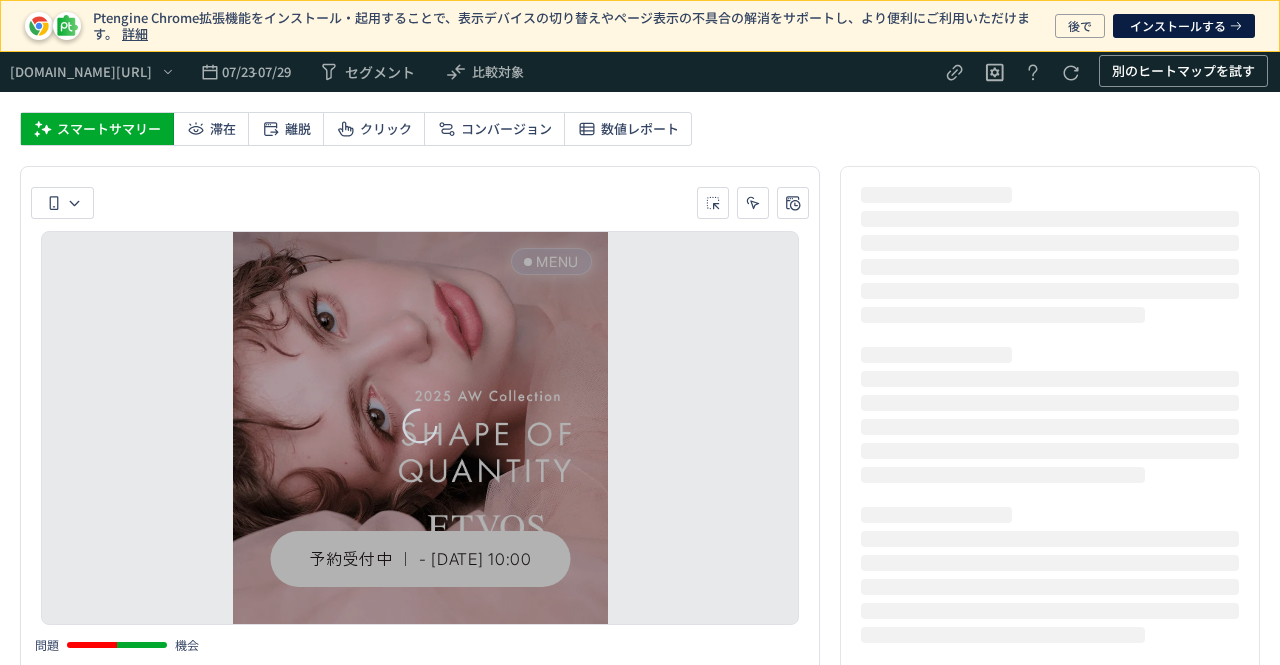 scroll, scrollTop: 0, scrollLeft: 0, axis: both 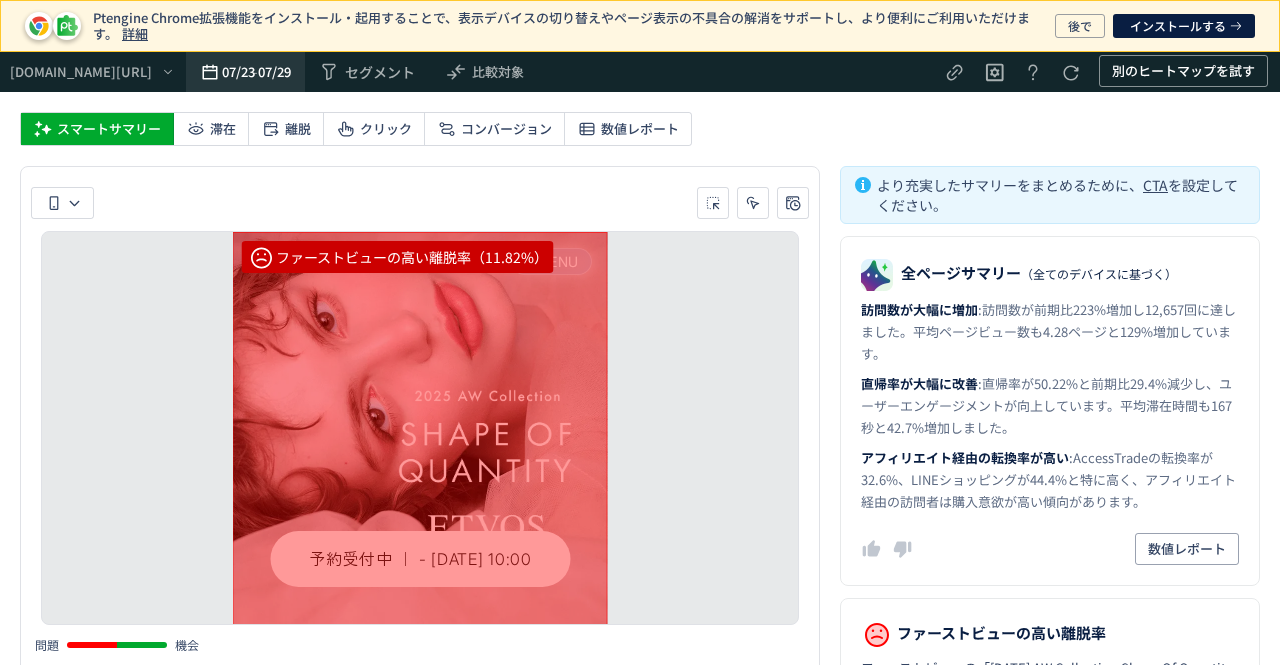 click on "07/29" 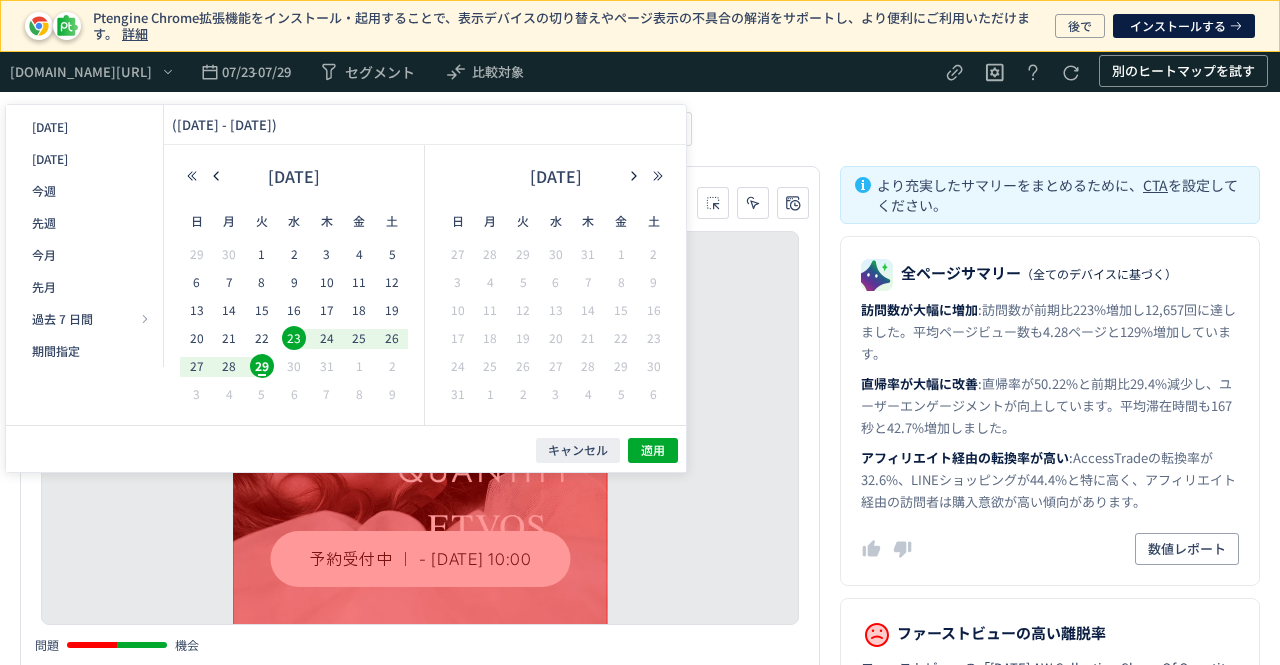 click on "[URL][DOMAIN_NAME] 07/23 - 07/29 セグメント 比較対象 別のヒートマップを試す" 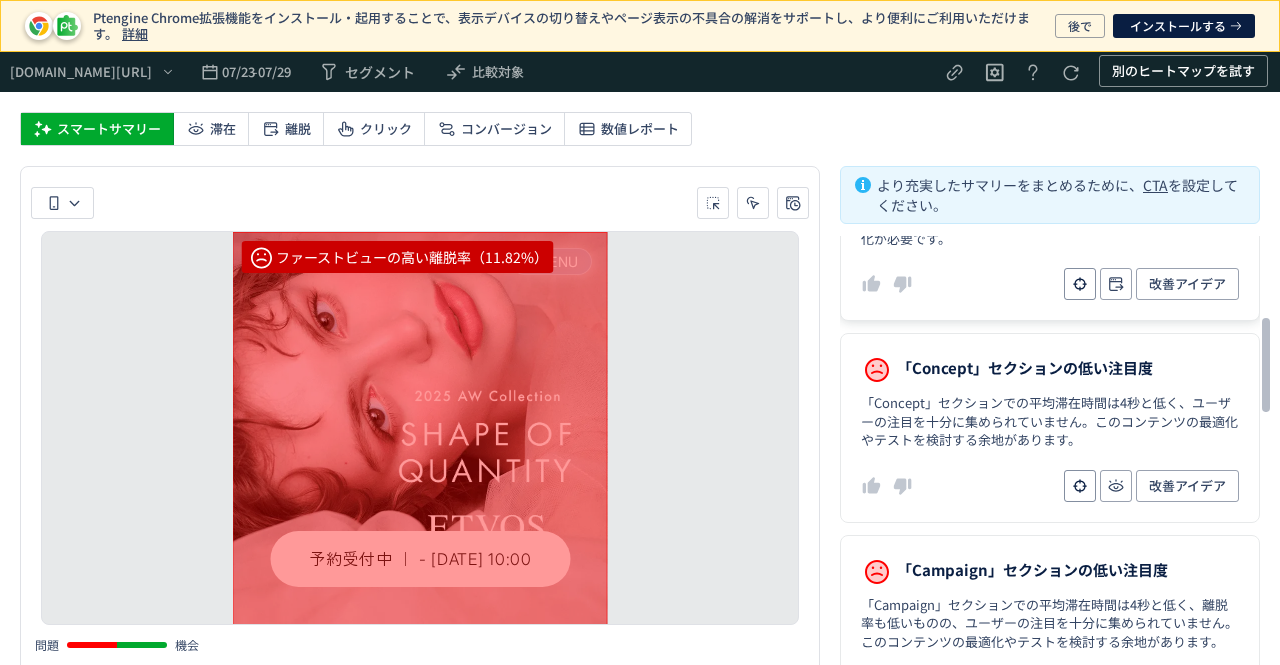 scroll, scrollTop: 600, scrollLeft: 0, axis: vertical 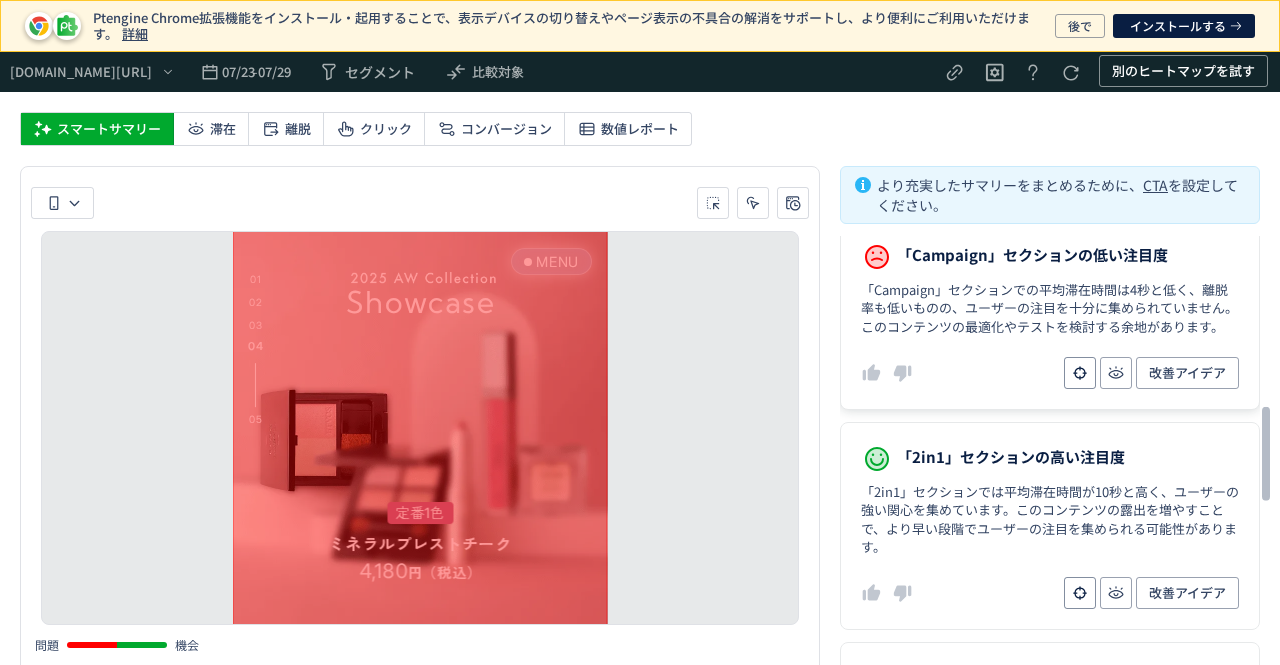 click on "「Campaign」セクションの低い注目度 「Campaign」セクションでの平均滞在時間は4秒と低く、離脱率も低いものの、ユーザーの注目を十分に集められていません。このコンテンツの最適化やテストを検討する余地があります。 改善アイデア" 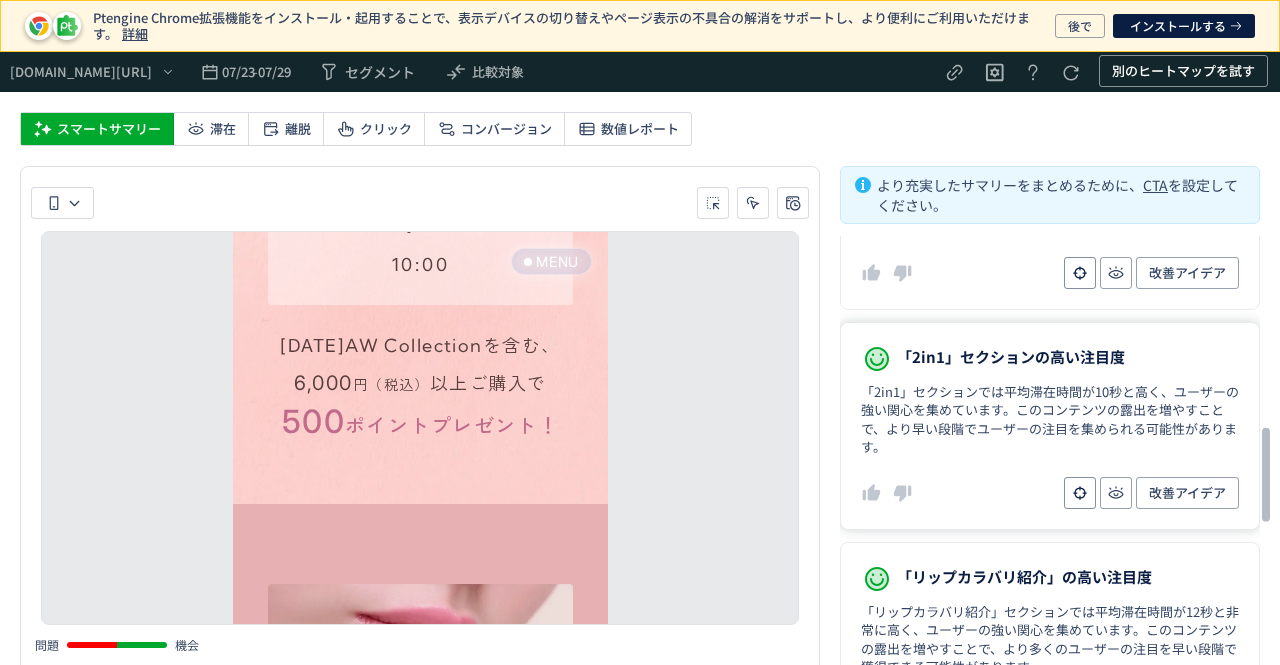 click on "「2in1」セクションでは平均滞在時間が10秒と高く、ユーザーの強い関心を集めています。このコンテンツの露出を増やすことで、より早い段階でユーザーの注目を集められる可能性があります。" at bounding box center [1050, 420] 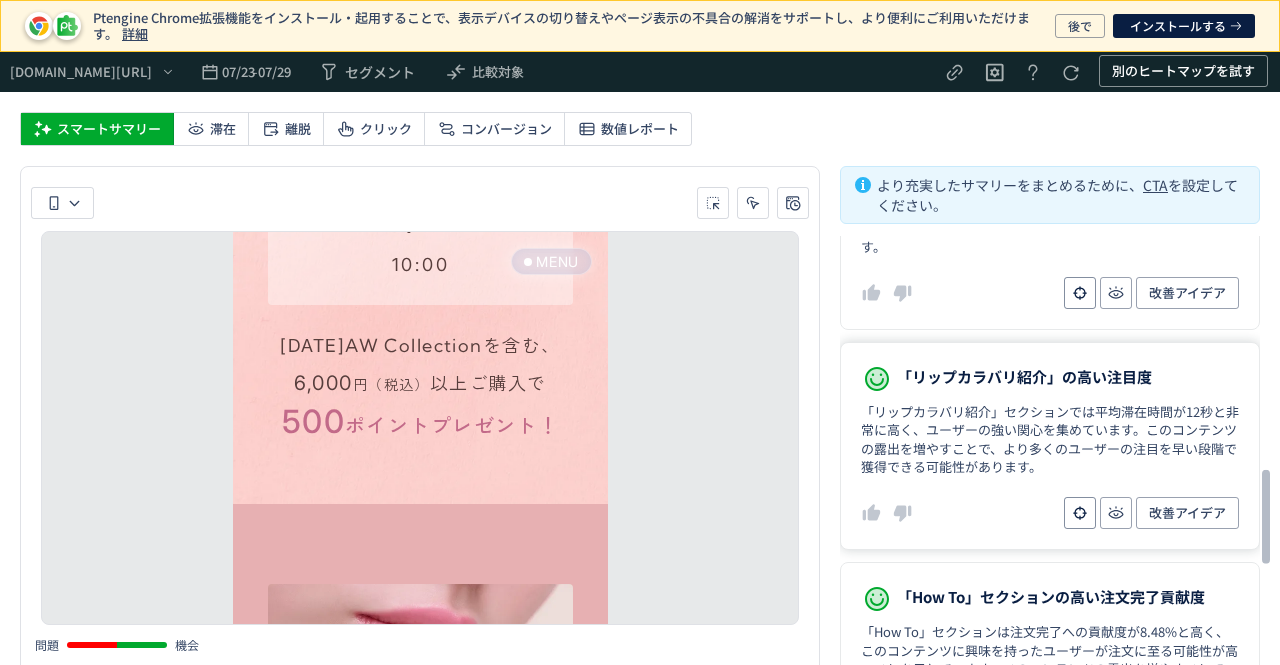 click on "「リップカラバリ紹介」セクションでは平均滞在時間が12秒と非常に高く、ユーザーの強い関心を集めています。このコンテンツの露出を増やすことで、より多くのユーザーの注目を早い段階で獲得できる可能性があります。" at bounding box center [1050, 440] 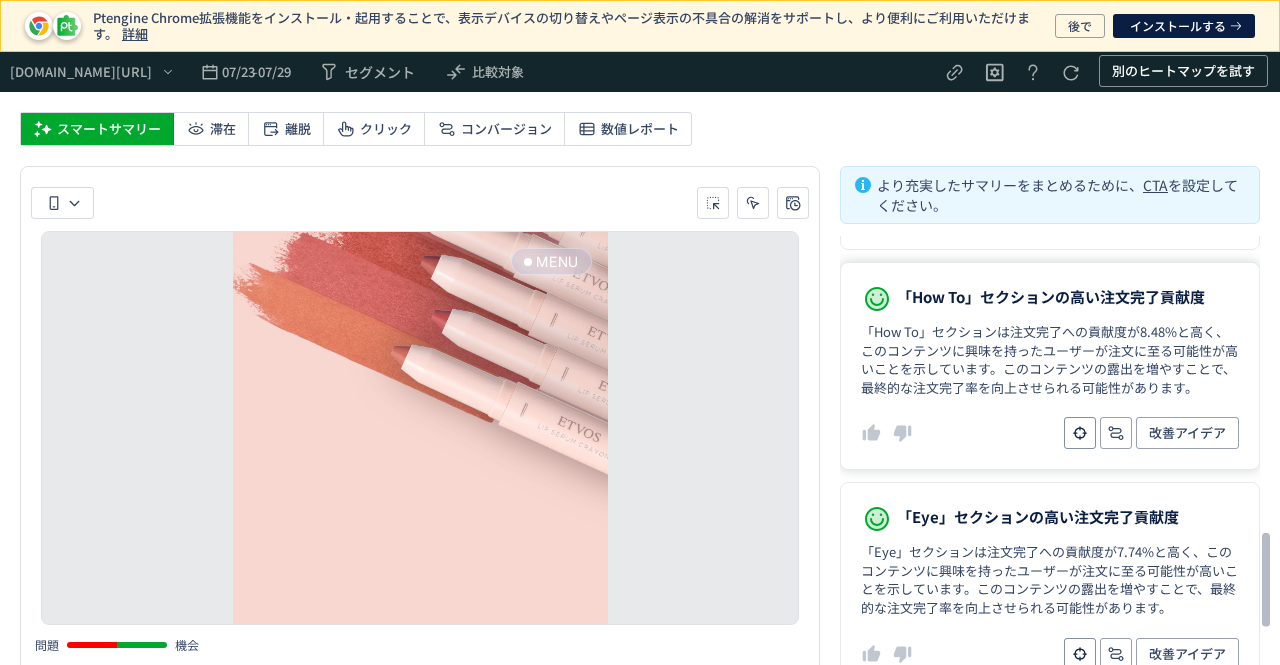 click on "「How To」セクションの高い注文完了貢献度 「How To」セクションは注文完了への貢献度が8.48%と高く、このコンテンツに興味を持ったユーザーが注文に至る可能性が高いことを示しています。このコンテンツの露出を増やすことで、最終的な注文完了率を向上させられる可能性があります。 改善アイデア" 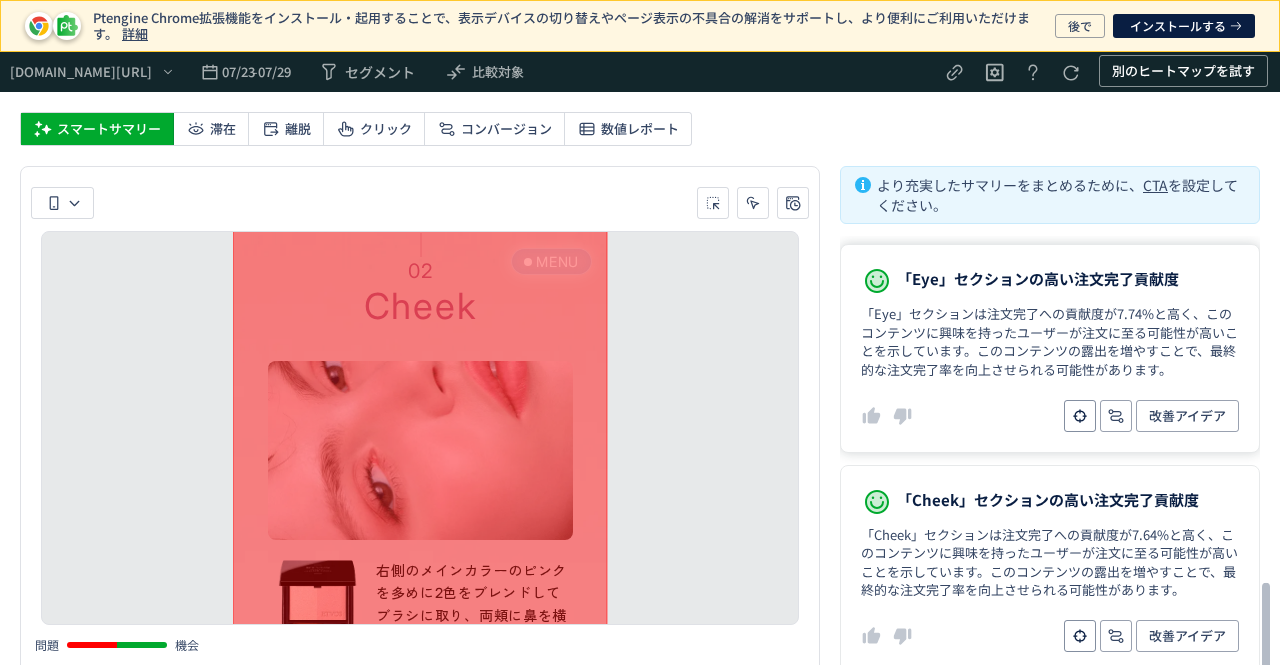 click on "「Eye」セクションの高い注文完了貢献度 「Eye」セクションは注文完了への貢献度が7.74%と高く、このコンテンツに興味を持ったユーザーが注文に至る可能性が高いことを示しています。このコンテンツの露出を増やすことで、最終的な注文完了率を向上させられる可能性があります。 改善アイデア" 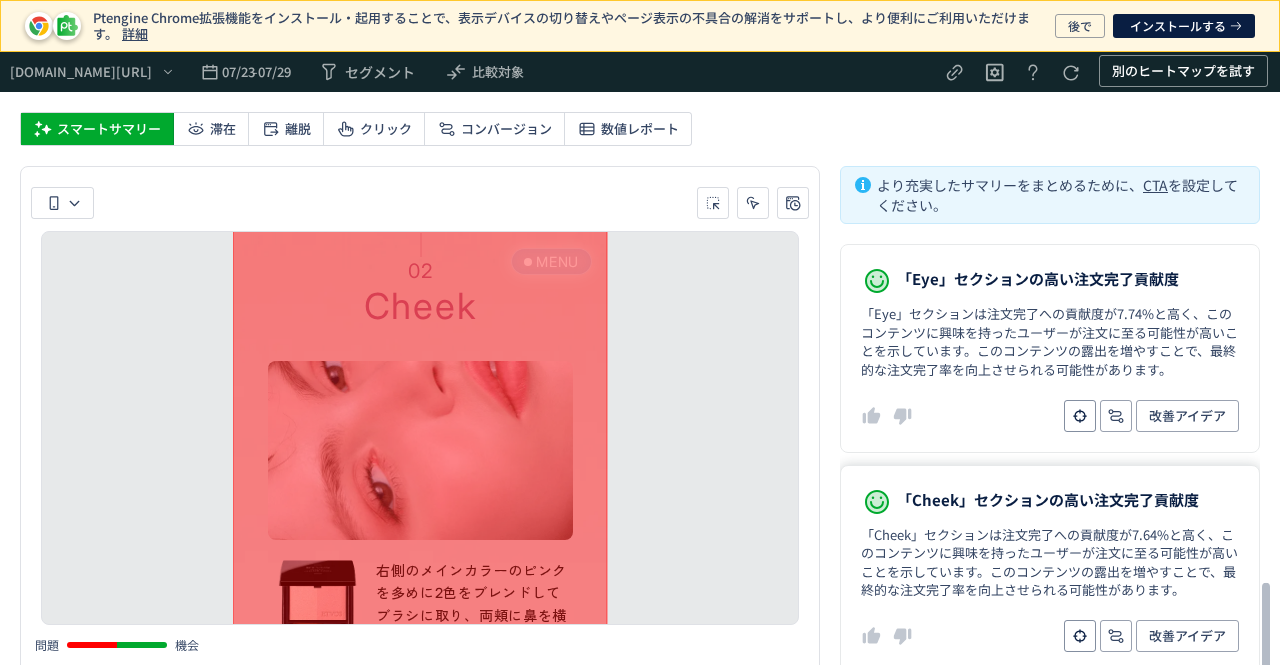 click on "「Cheek」セクションの高い注文完了貢献度 「Cheek」セクションは注文完了への貢献度が7.64%と高く、このコンテンツに興味を持ったユーザーが注文に至る可能性が高いことを示しています。このコンテンツの露出を増やすことで、最終的な注文完了率を向上させられる可能性があります。 改善アイデア" 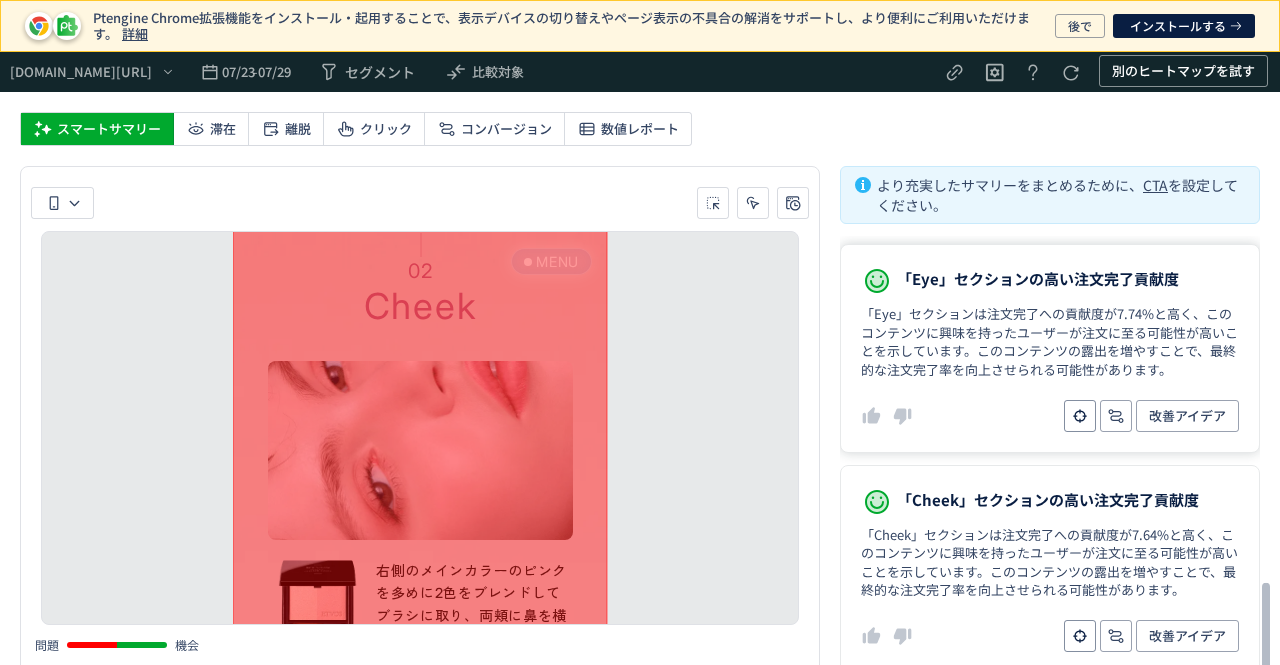 click on "「Eye」セクションの高い注文完了貢献度" at bounding box center (1050, 281) 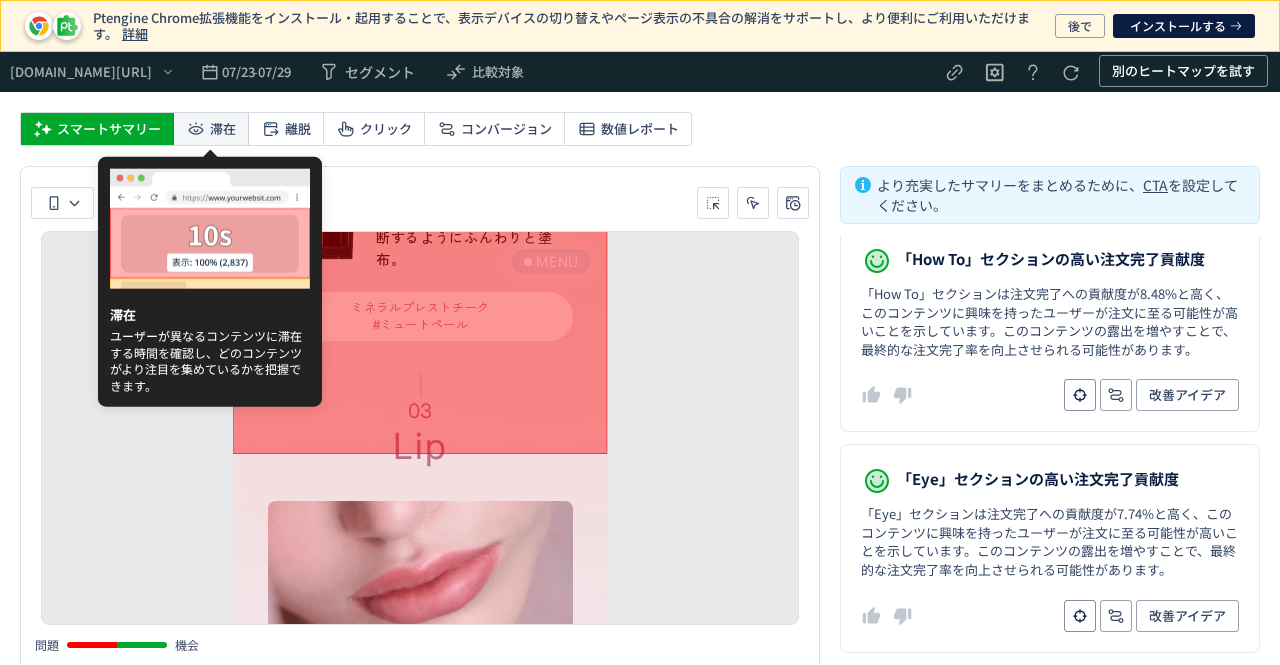 click 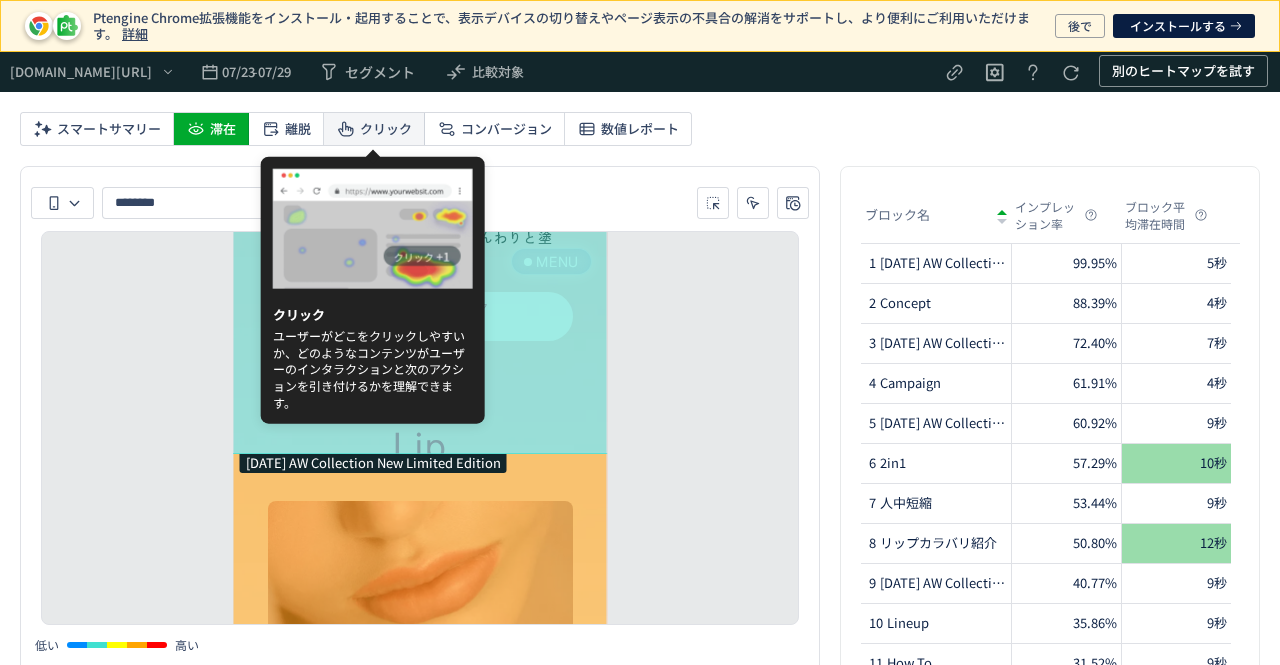 click on "クリック" at bounding box center [386, 129] 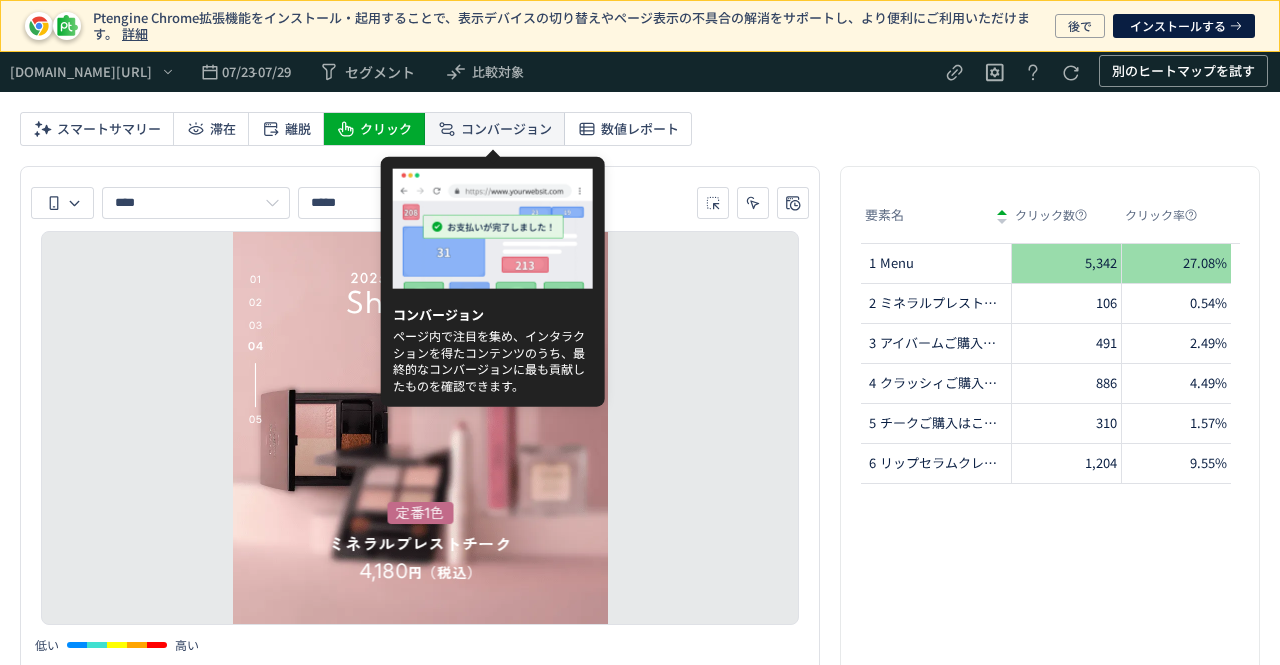 click on "コンバージョン" at bounding box center (506, 129) 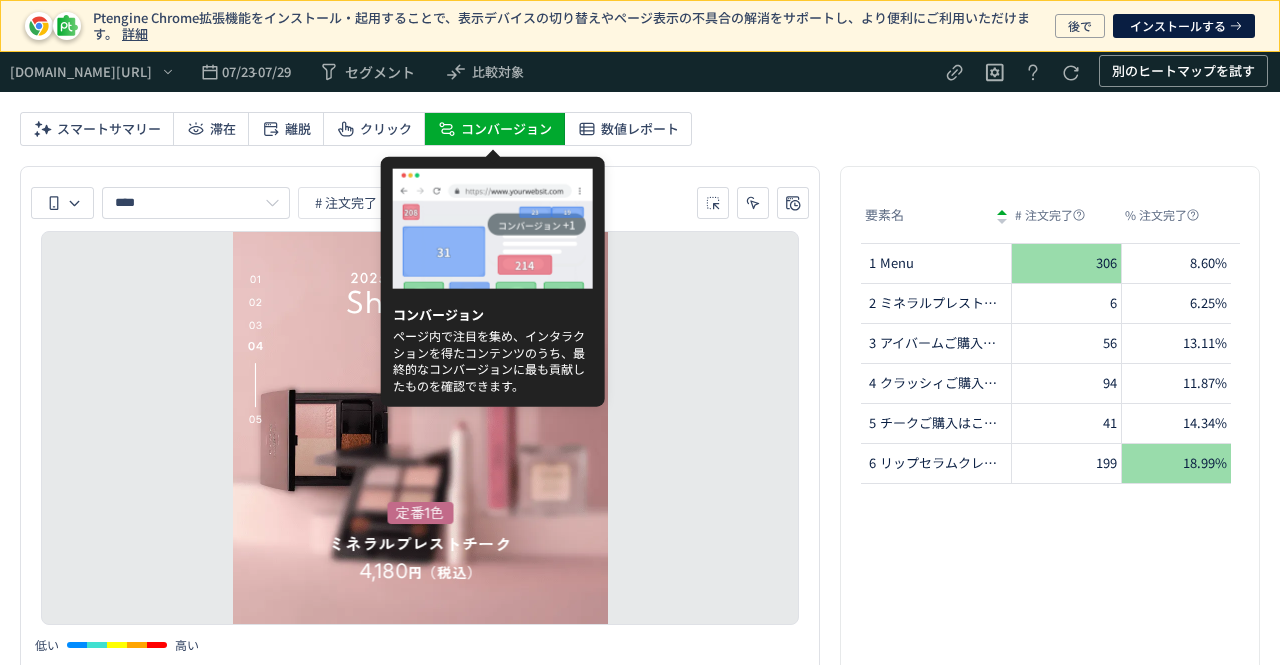 type on "**********" 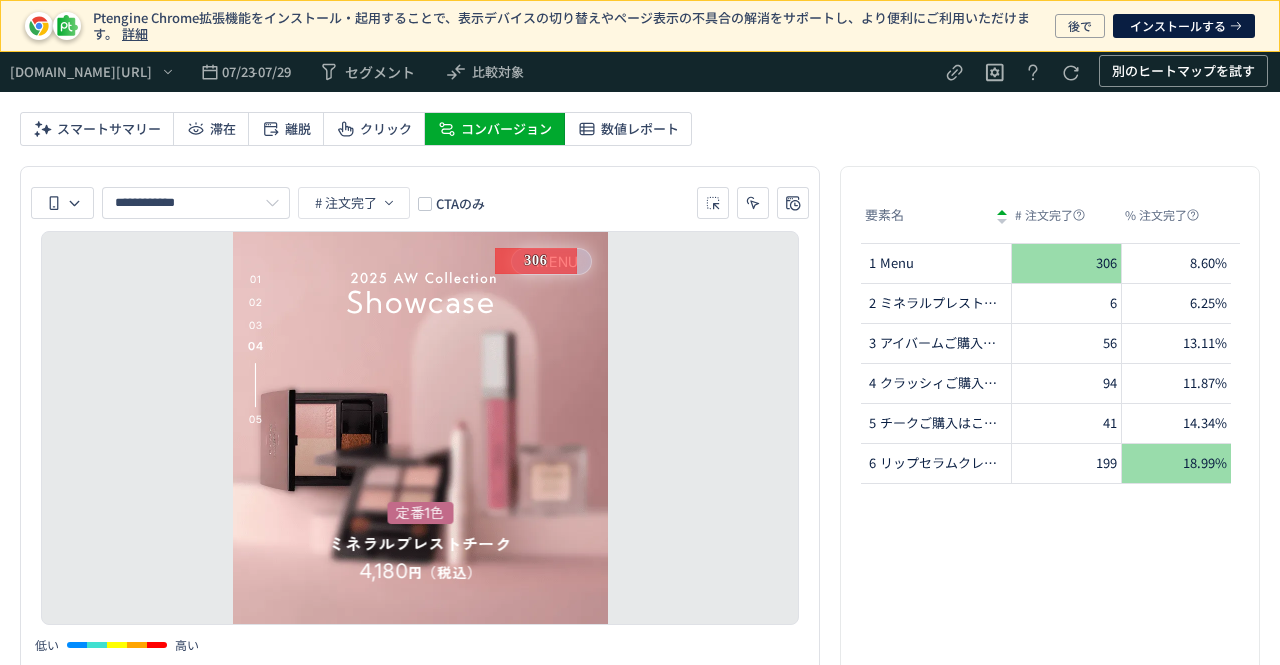 click on "18.99%" 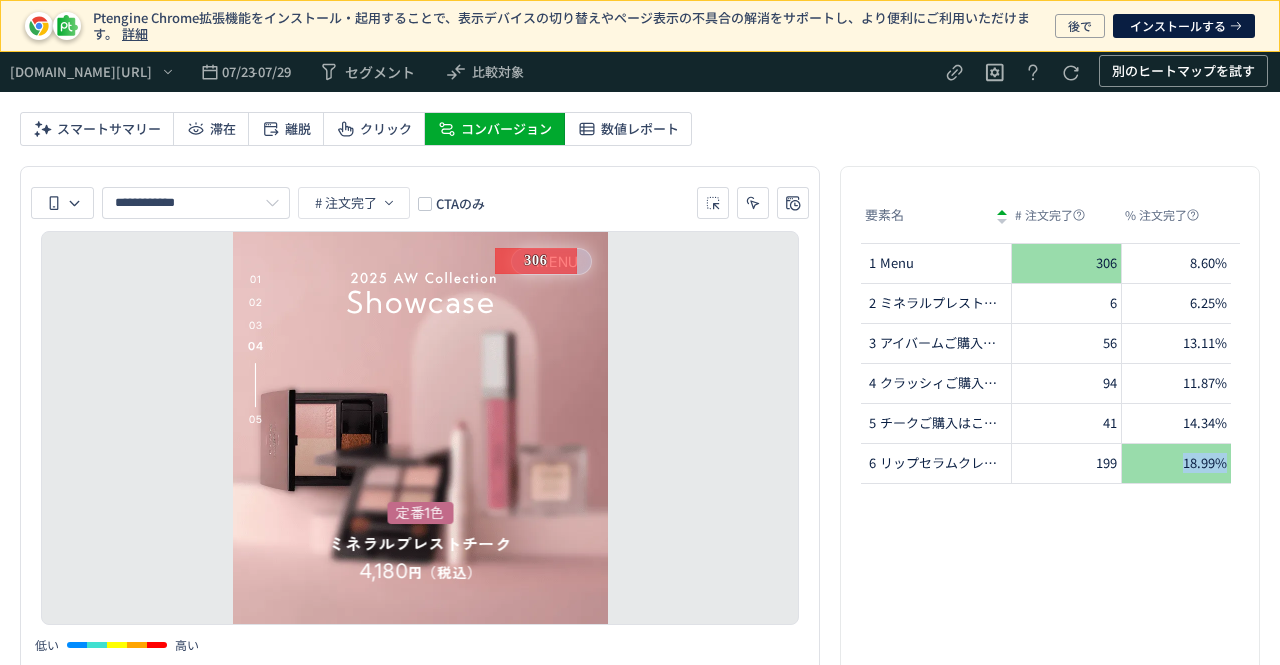 click on "18.99%" 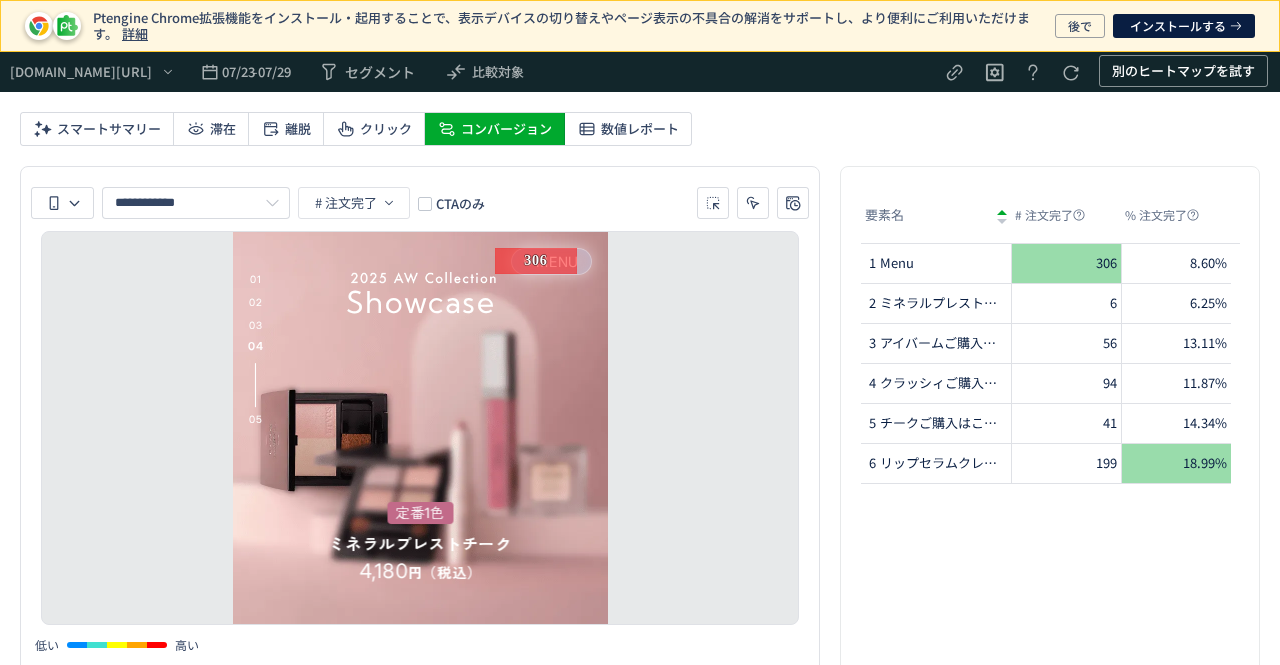 click on "14.34%" 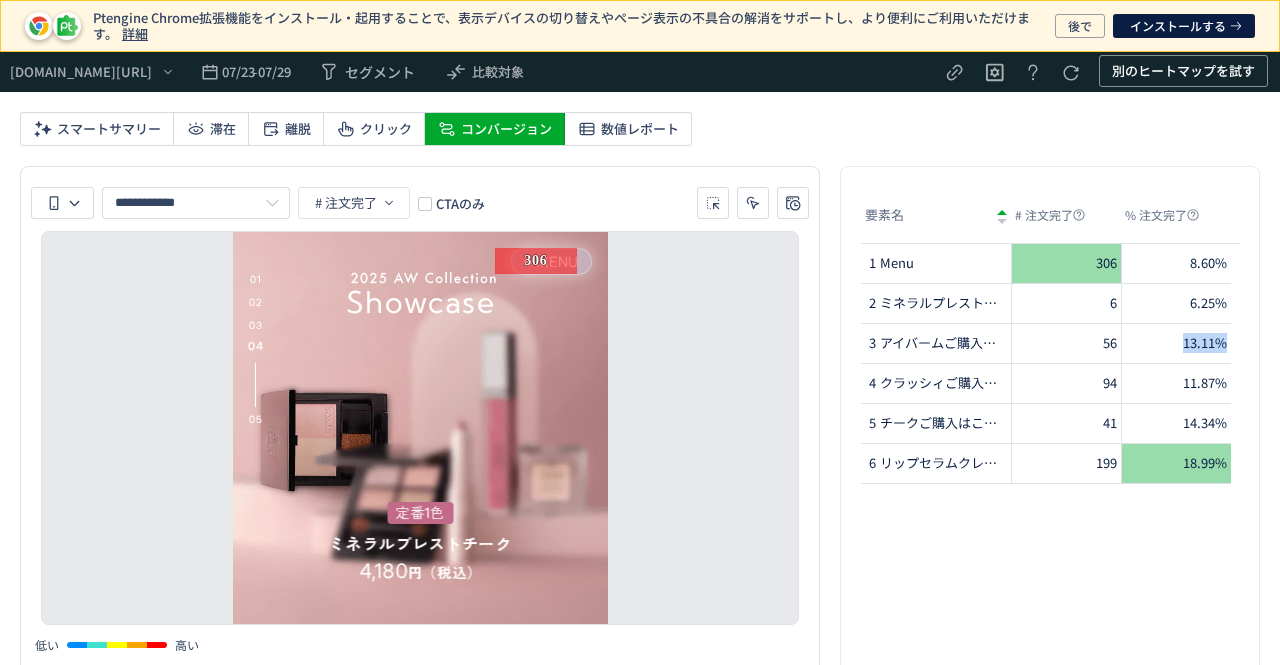 drag, startPoint x: 1176, startPoint y: 351, endPoint x: 1234, endPoint y: 360, distance: 58.694122 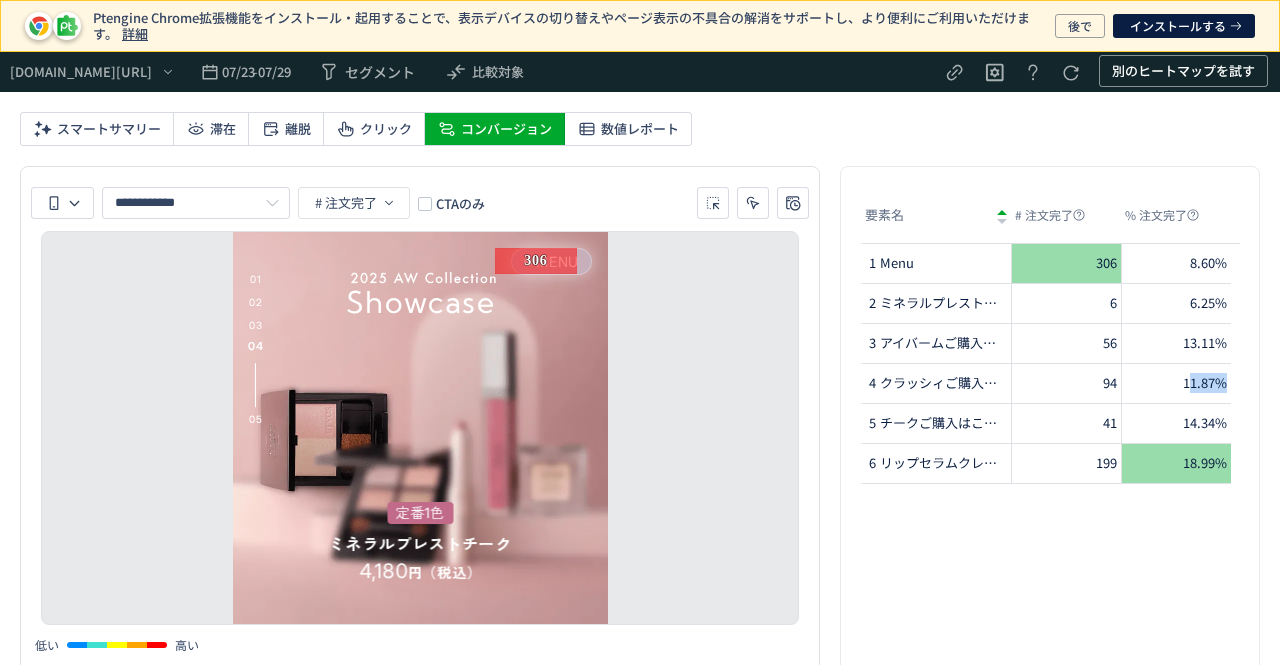 drag, startPoint x: 1188, startPoint y: 373, endPoint x: 1238, endPoint y: 381, distance: 50.635956 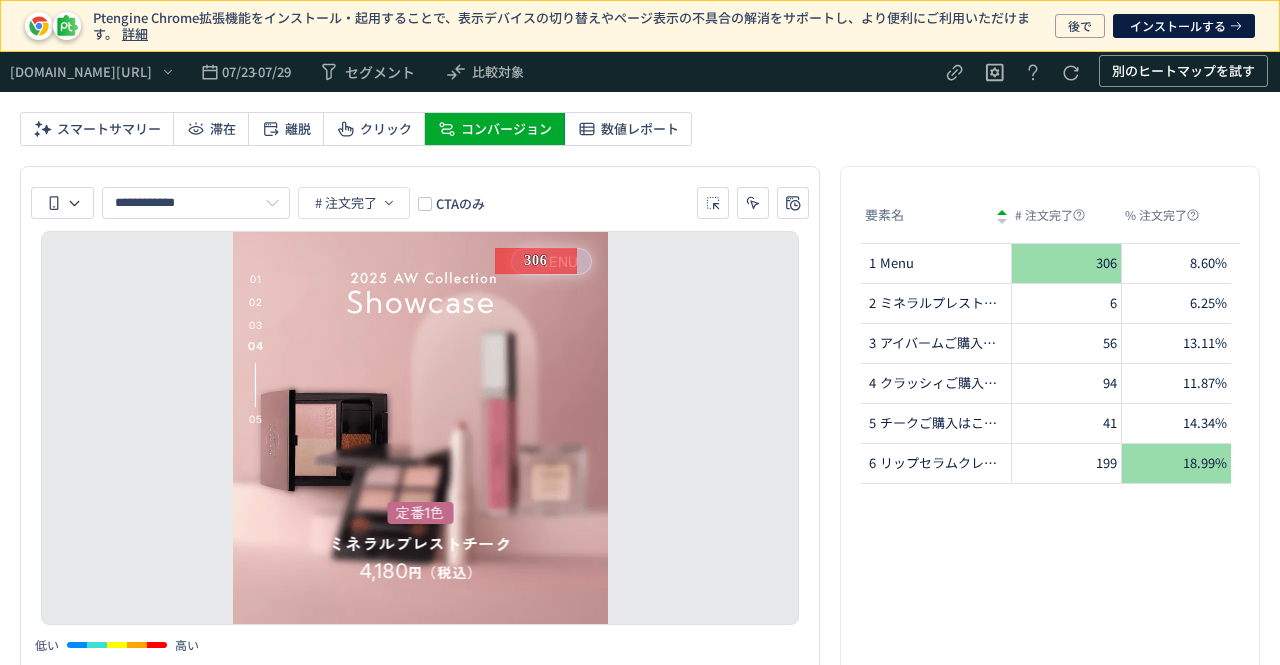 drag, startPoint x: 1141, startPoint y: 384, endPoint x: 1177, endPoint y: 384, distance: 36 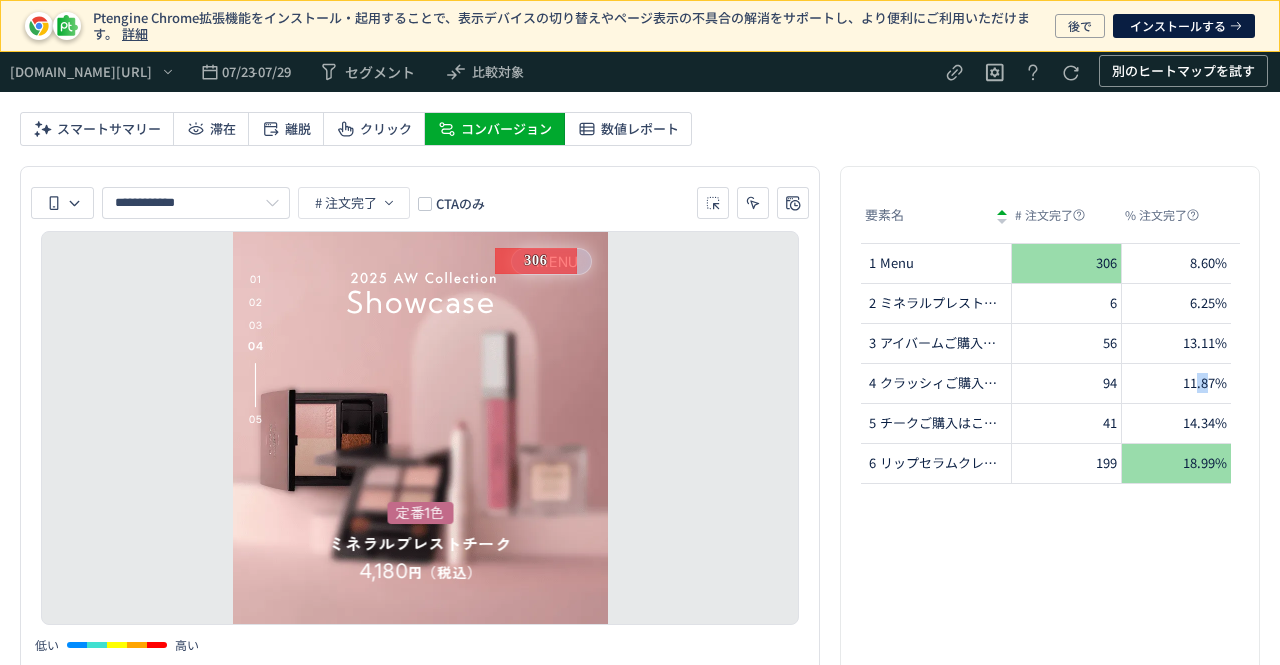 drag, startPoint x: 1198, startPoint y: 383, endPoint x: 1209, endPoint y: 383, distance: 11 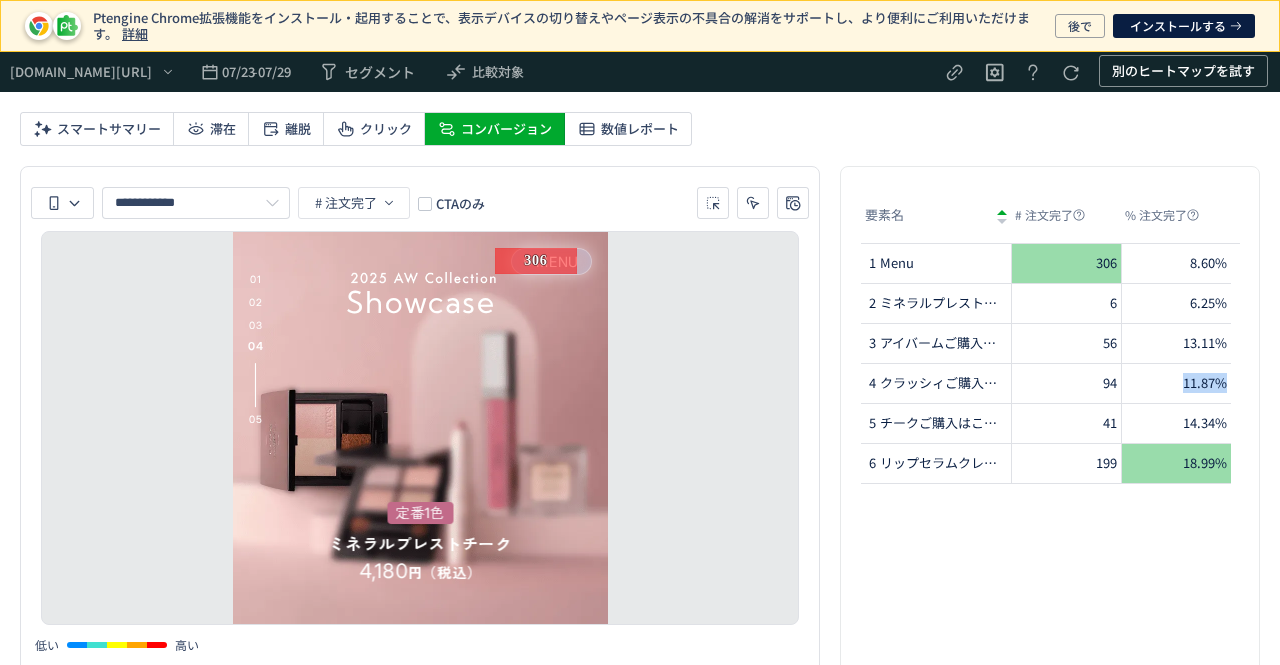 drag, startPoint x: 1155, startPoint y: 383, endPoint x: 1246, endPoint y: 391, distance: 91.350975 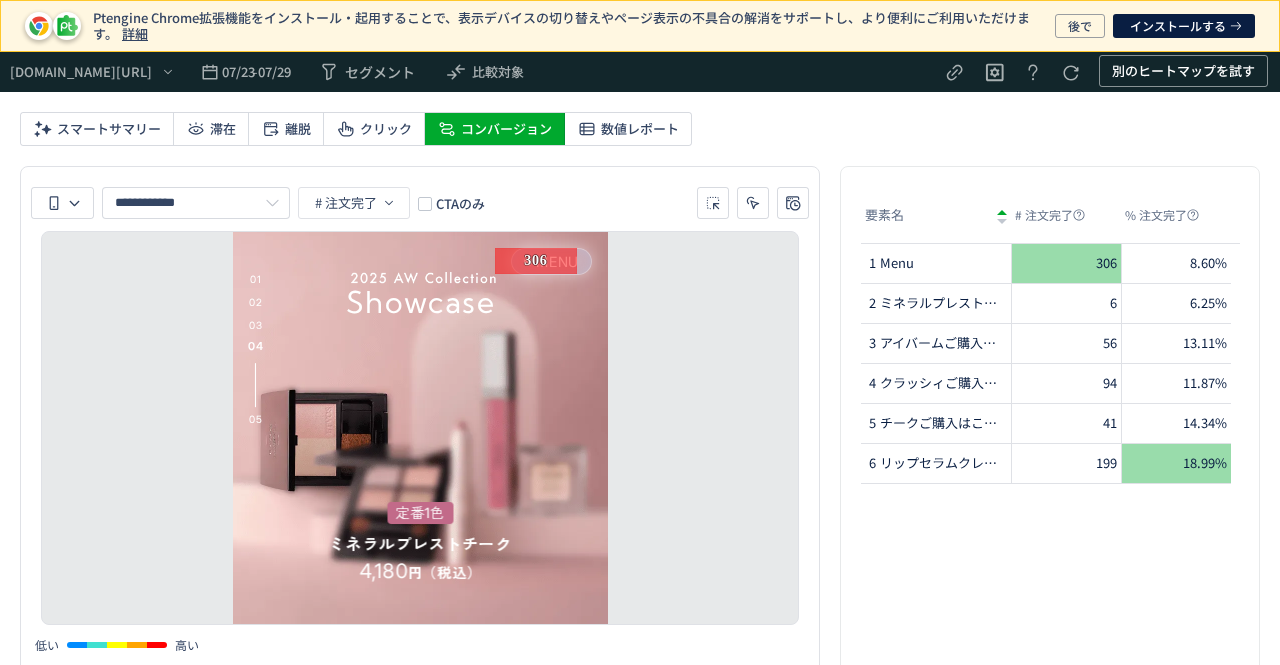 drag, startPoint x: 1184, startPoint y: 435, endPoint x: 1232, endPoint y: 435, distance: 48 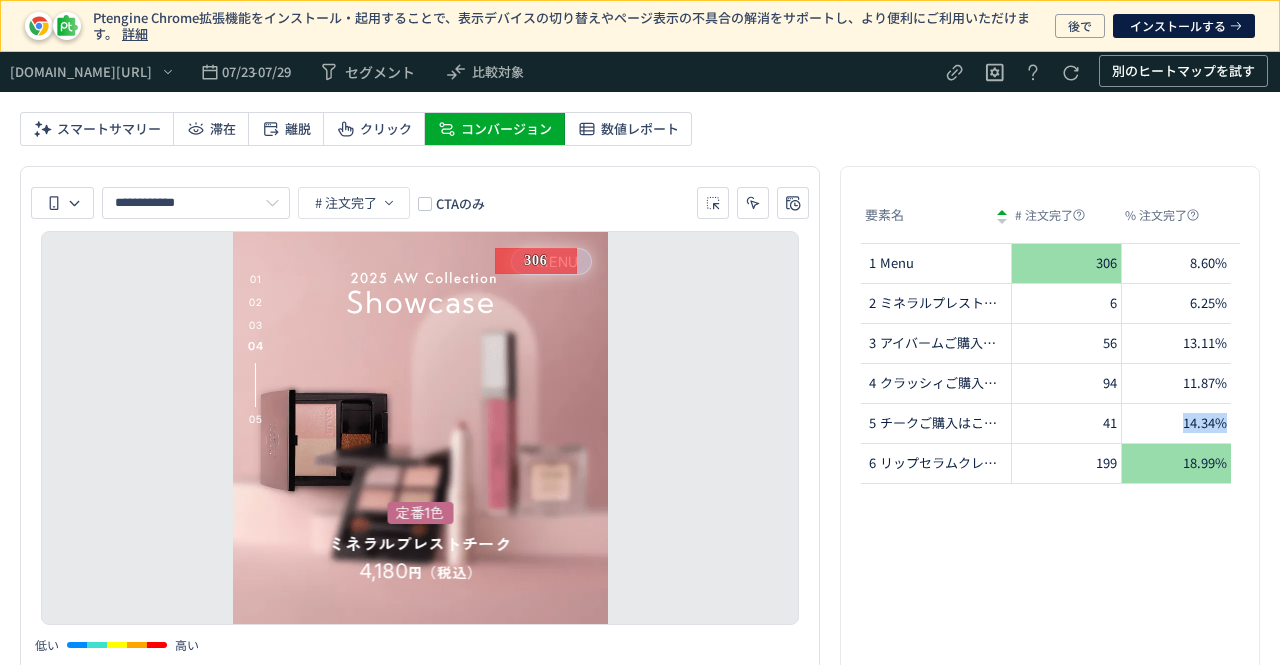 drag, startPoint x: 1149, startPoint y: 411, endPoint x: 1226, endPoint y: 422, distance: 77.781746 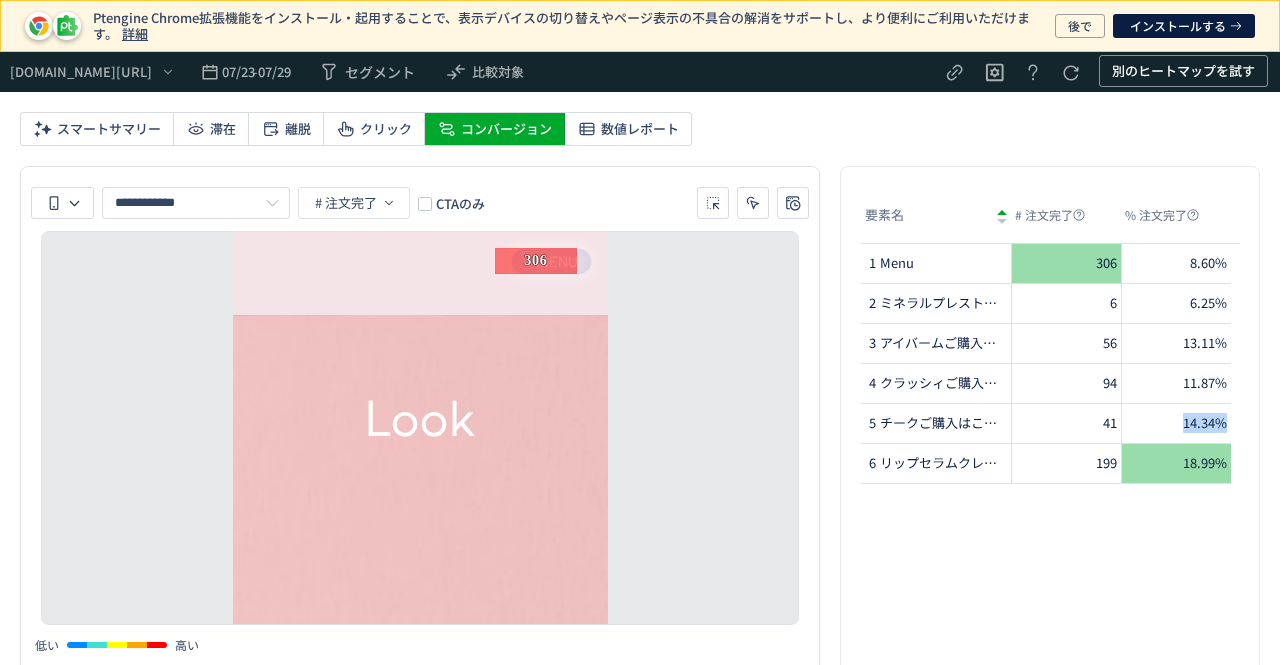 scroll, scrollTop: 9100, scrollLeft: 0, axis: vertical 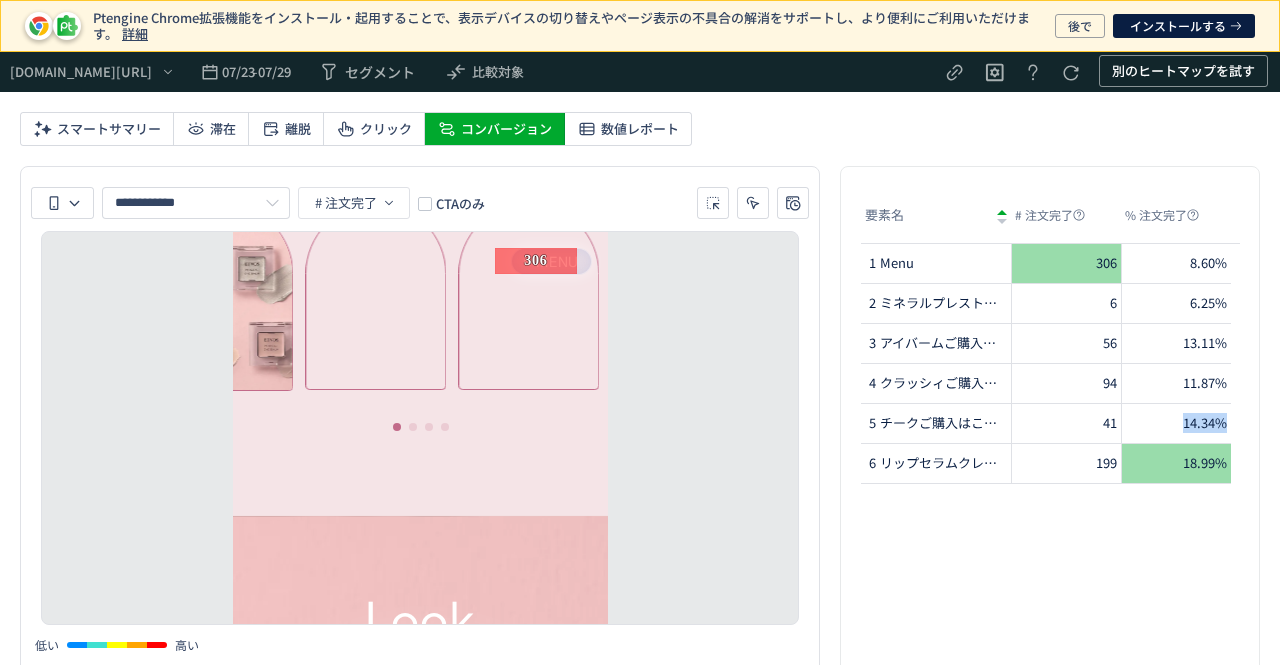 click on "Menu
Menu
Lip Serum Crayon リップセラムクレヨン
New Limited Color ニューリミテッドカラー
Campaign
キャンペーン詳細
[DATE] AW Collection Shape Of Quantity ETVOS
予約受付中 ｜ - [DATE] 10:00
Concept
透き通る空気と
溶け込む陰影が生む深さ。
目もとにシフォンのやわらかさ、
口もとには生レアな質感。
異なるテクスチャーが響き合い、
自分らしい魅力を引き出すひととき。
繊細で静かな美しさを楽しんで。" at bounding box center (419, -8671) 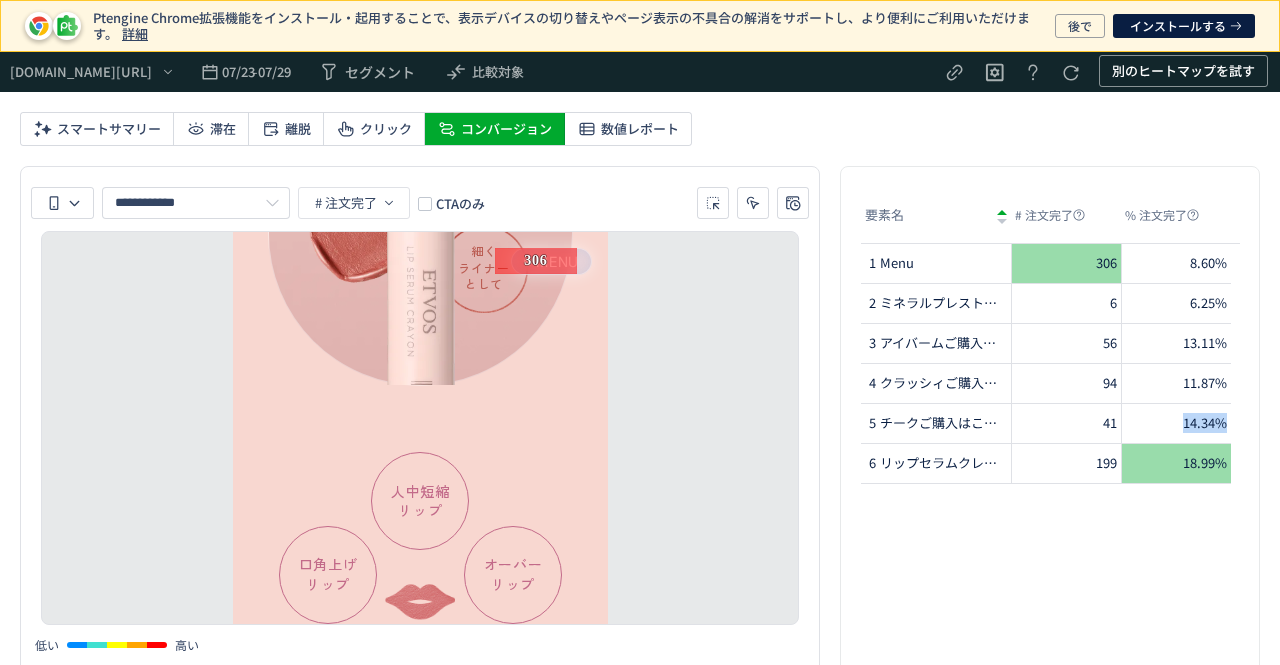 scroll, scrollTop: 7600, scrollLeft: 0, axis: vertical 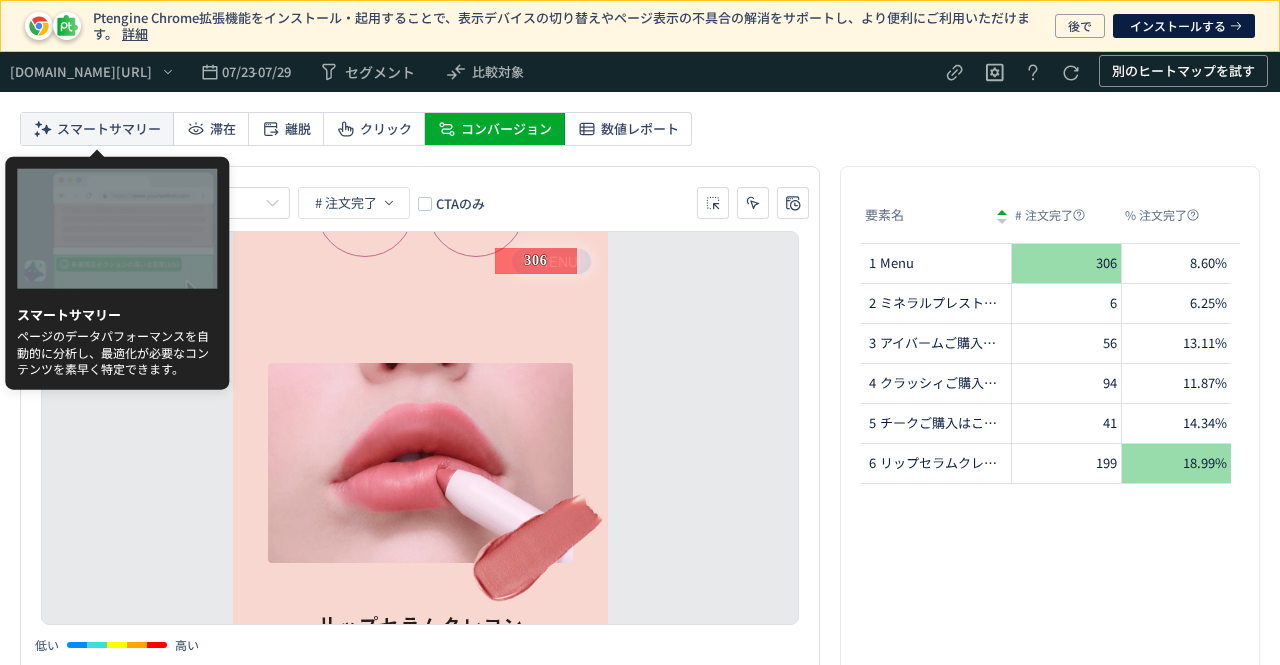 click on "スマートサマリー" at bounding box center (109, 129) 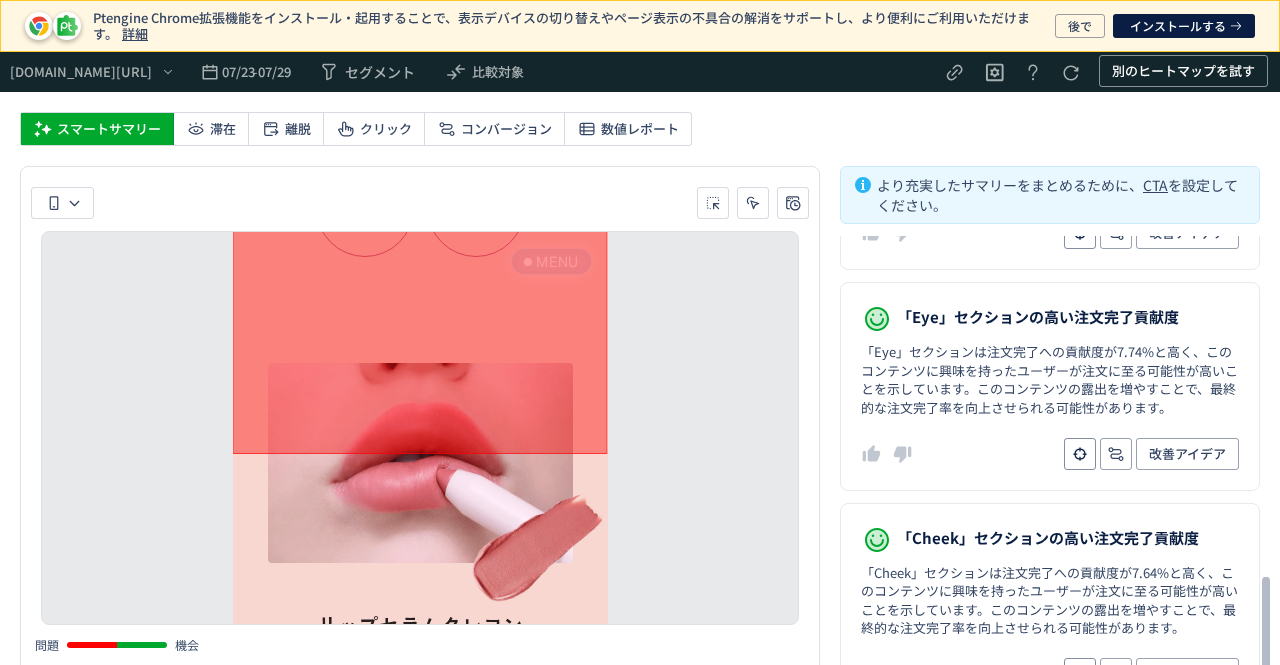 scroll, scrollTop: 1638, scrollLeft: 0, axis: vertical 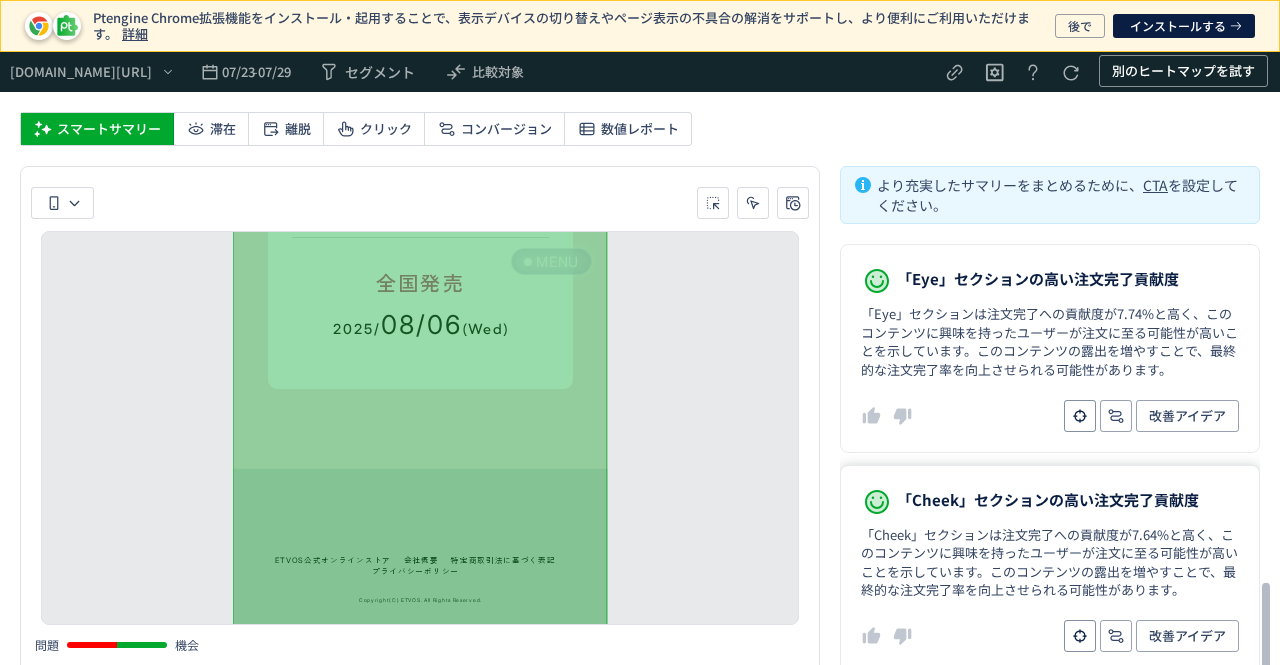 click on "「Cheek」セクションの高い注文完了貢献度 「Cheek」セクションは注文完了への貢献度が7.64%と高く、このコンテンツに興味を持ったユーザーが注文に至る可能性が高いことを示しています。このコンテンツの露出を増やすことで、最終的な注文完了率を向上させられる可能性があります。 改善アイデア" 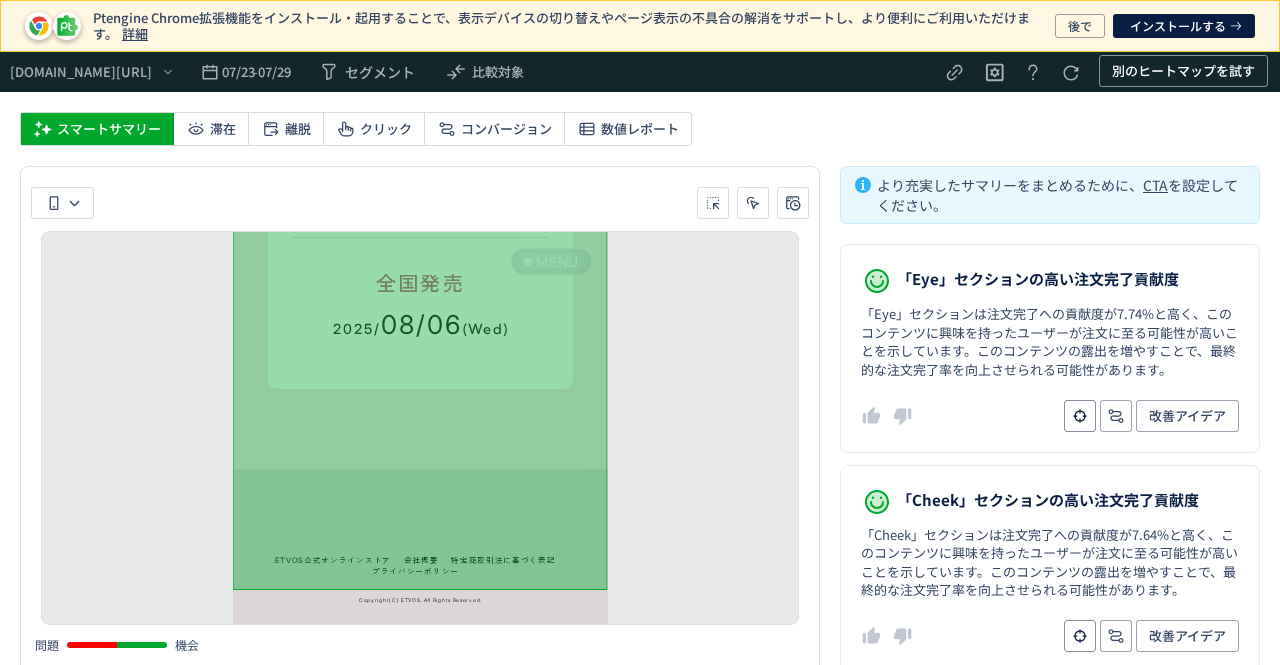 scroll, scrollTop: 12686, scrollLeft: 0, axis: vertical 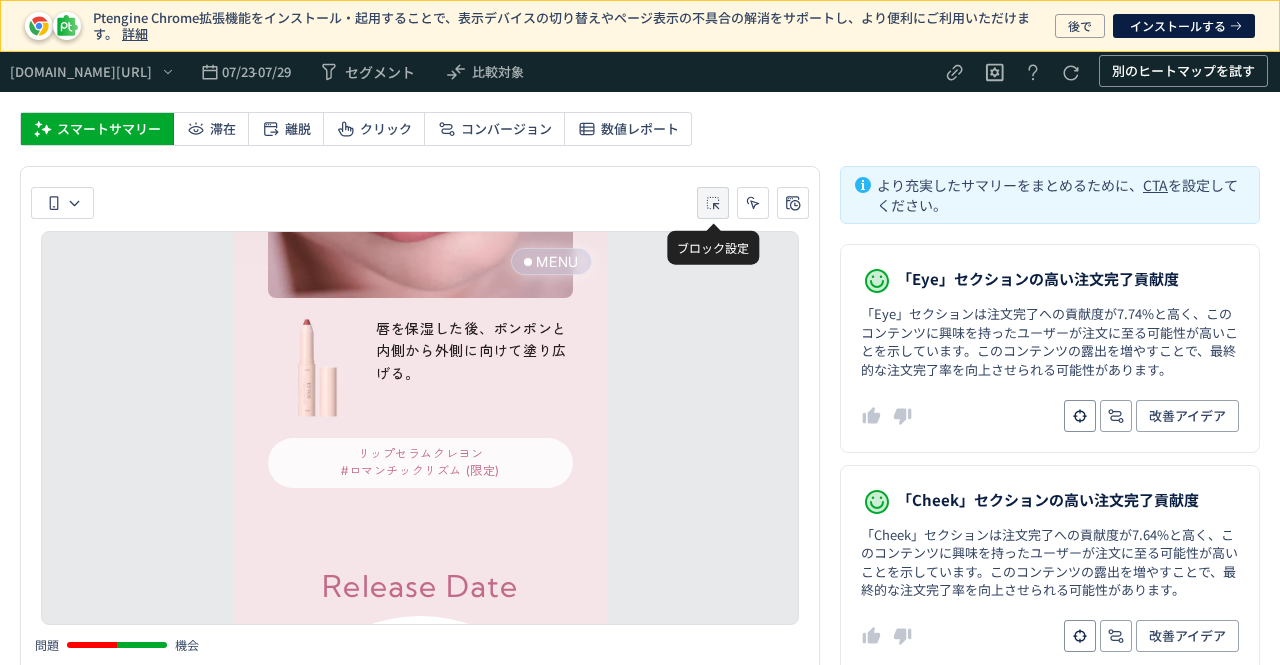 click 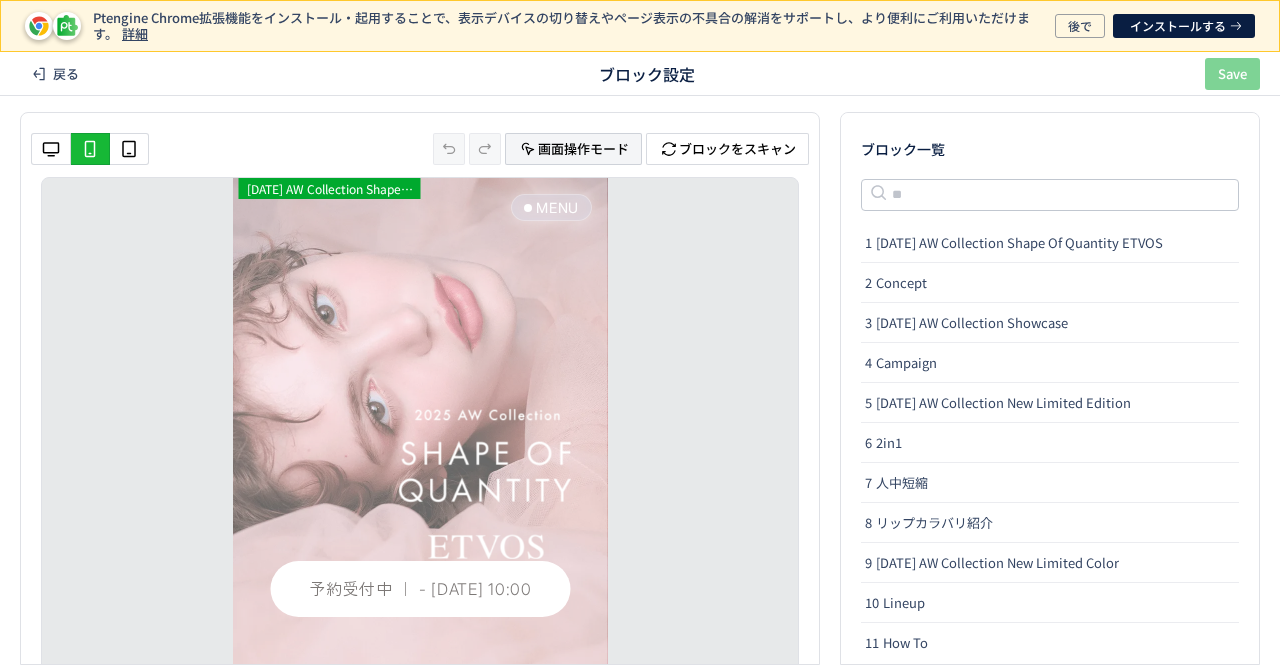 click on "画面操作モード" 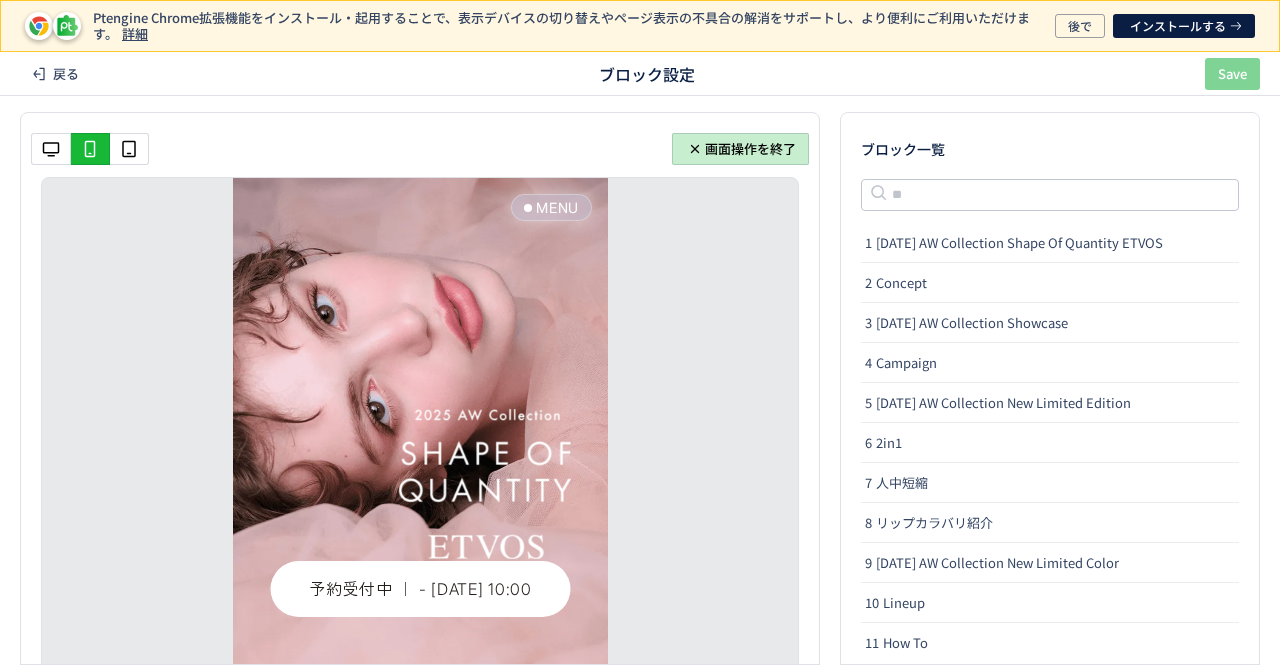 click on "画面操作を終了" 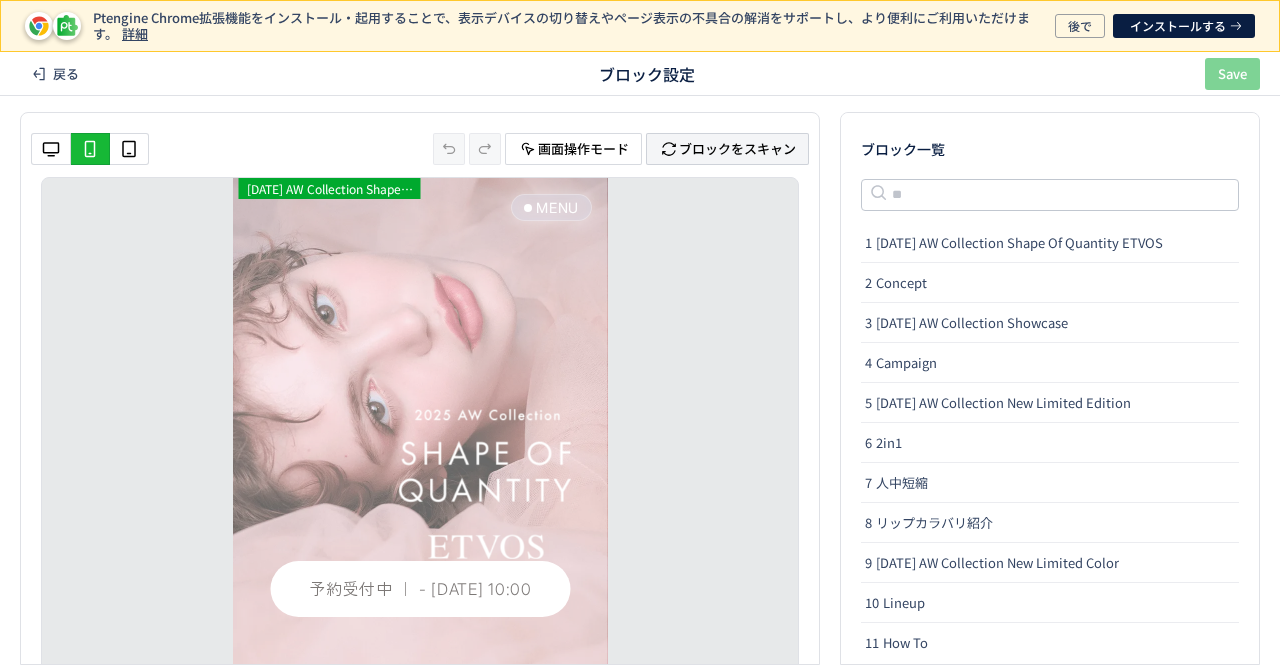 click on "ブロックをスキャン" 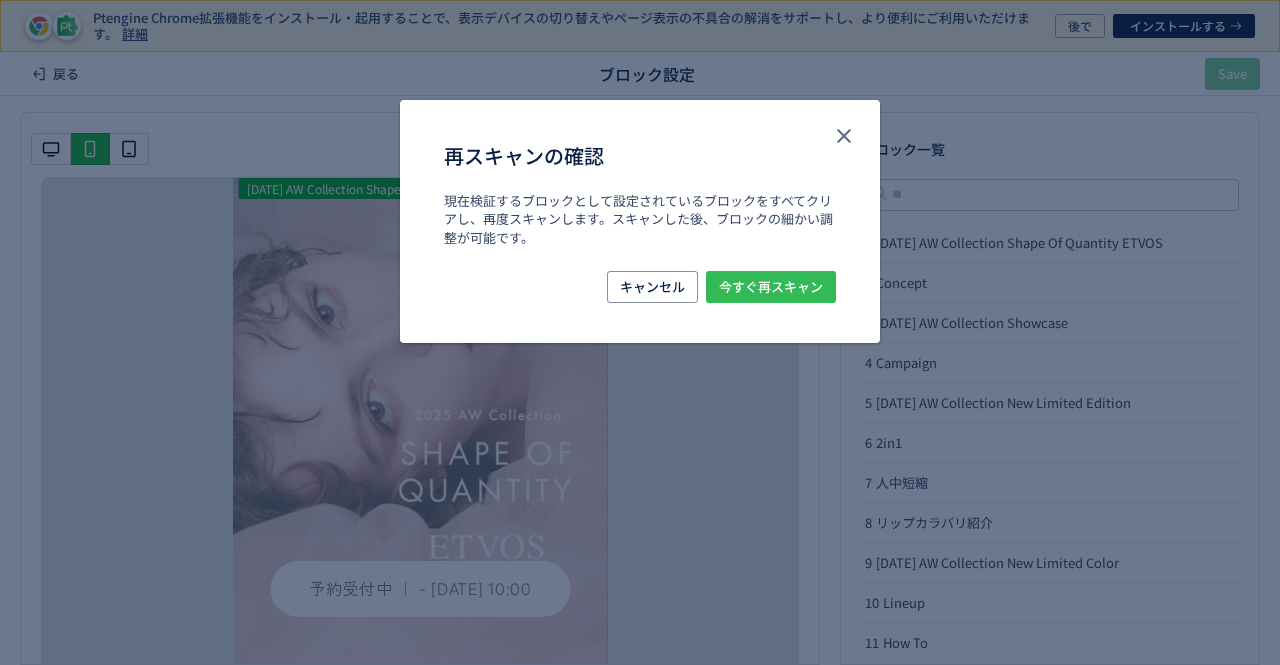 click on "今すぐ再スキャン" at bounding box center (771, 287) 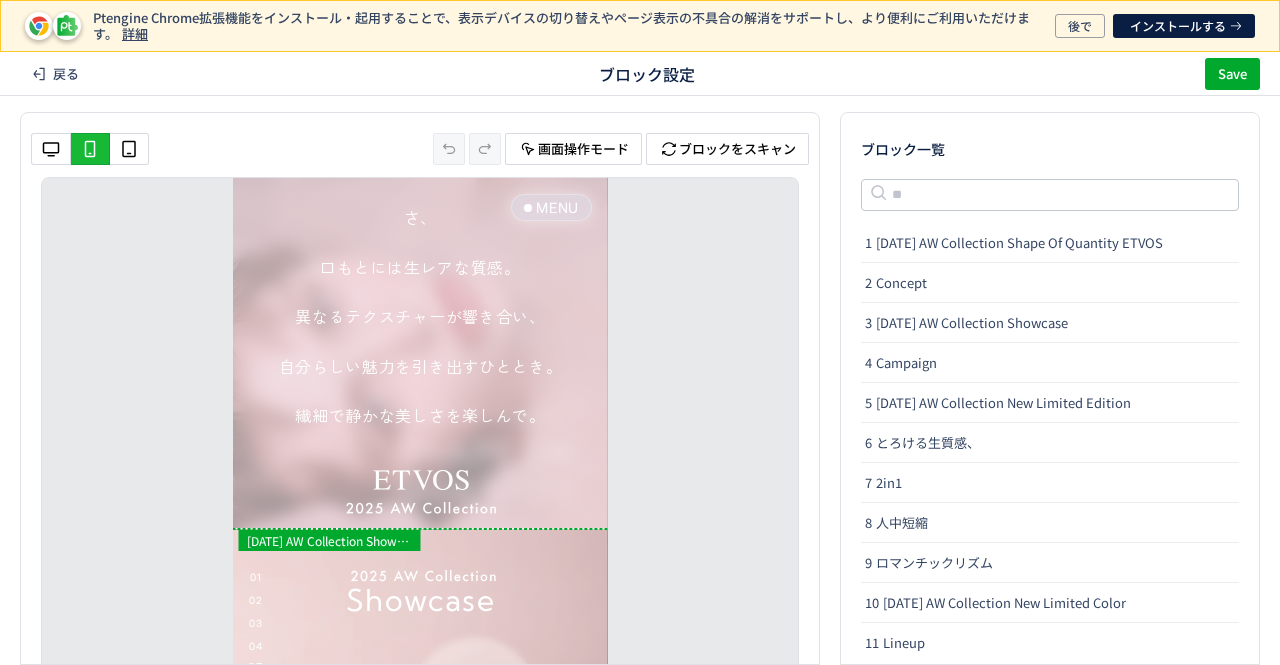 drag, startPoint x: 436, startPoint y: 316, endPoint x: 424, endPoint y: 529, distance: 213.33775 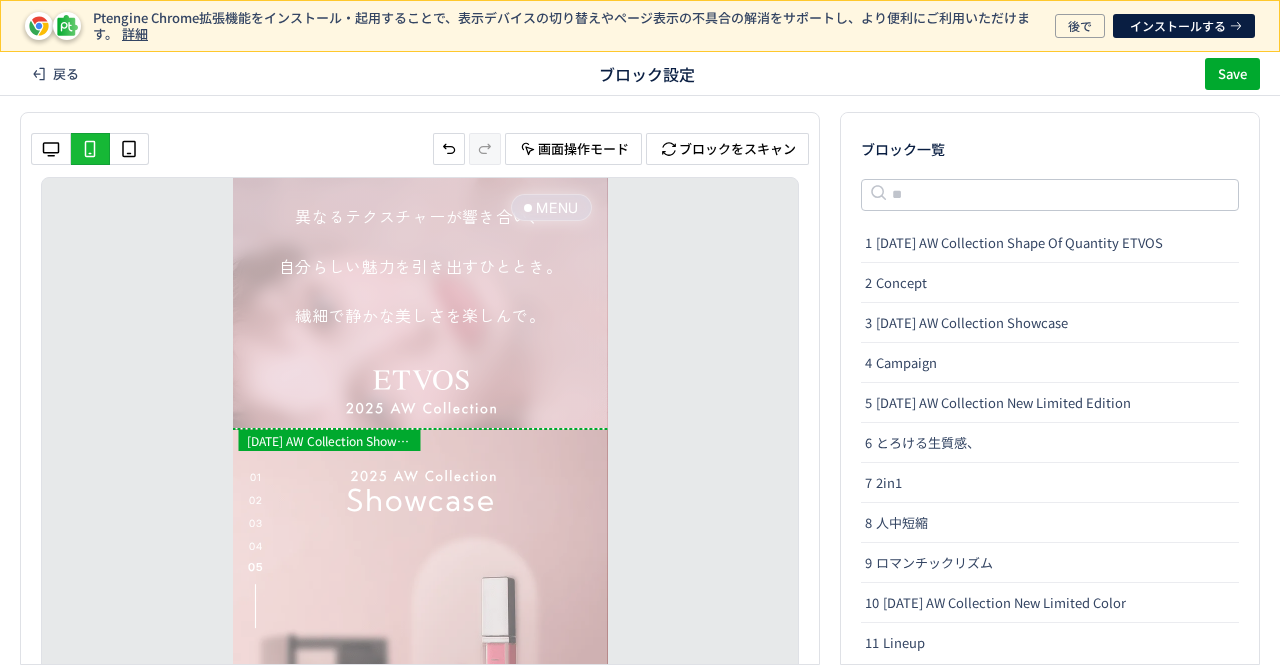 click at bounding box center (420, 429) 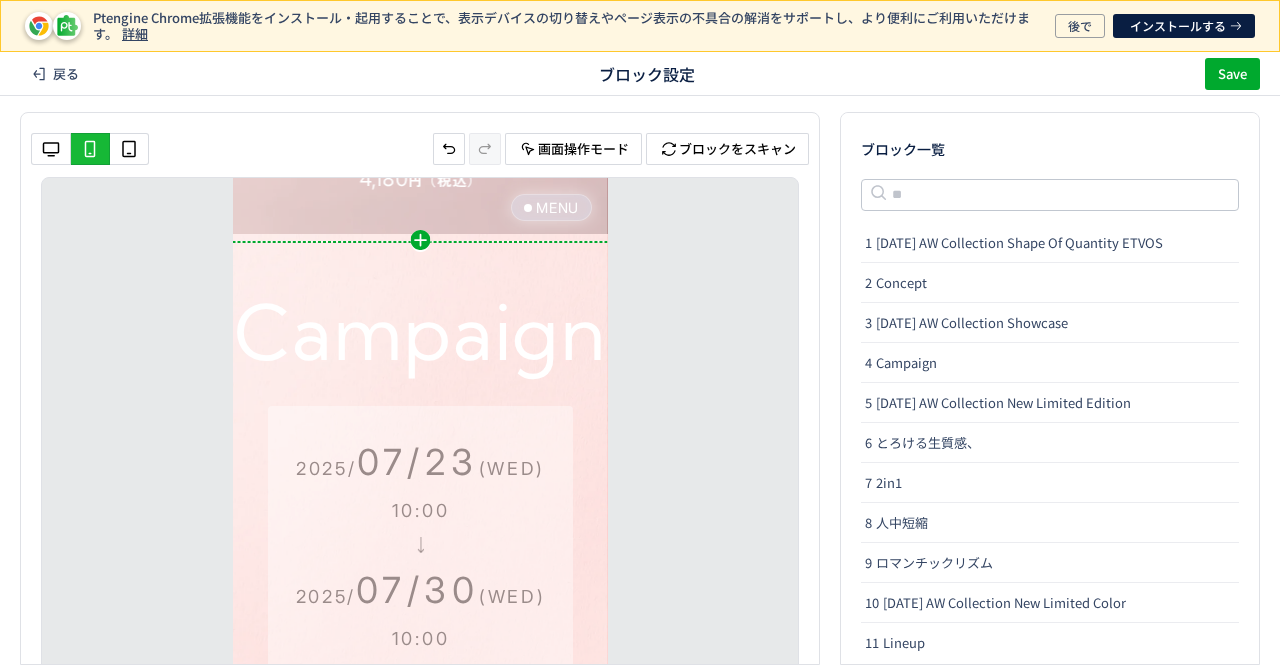 click on "Campaign 名前の変更 削除" 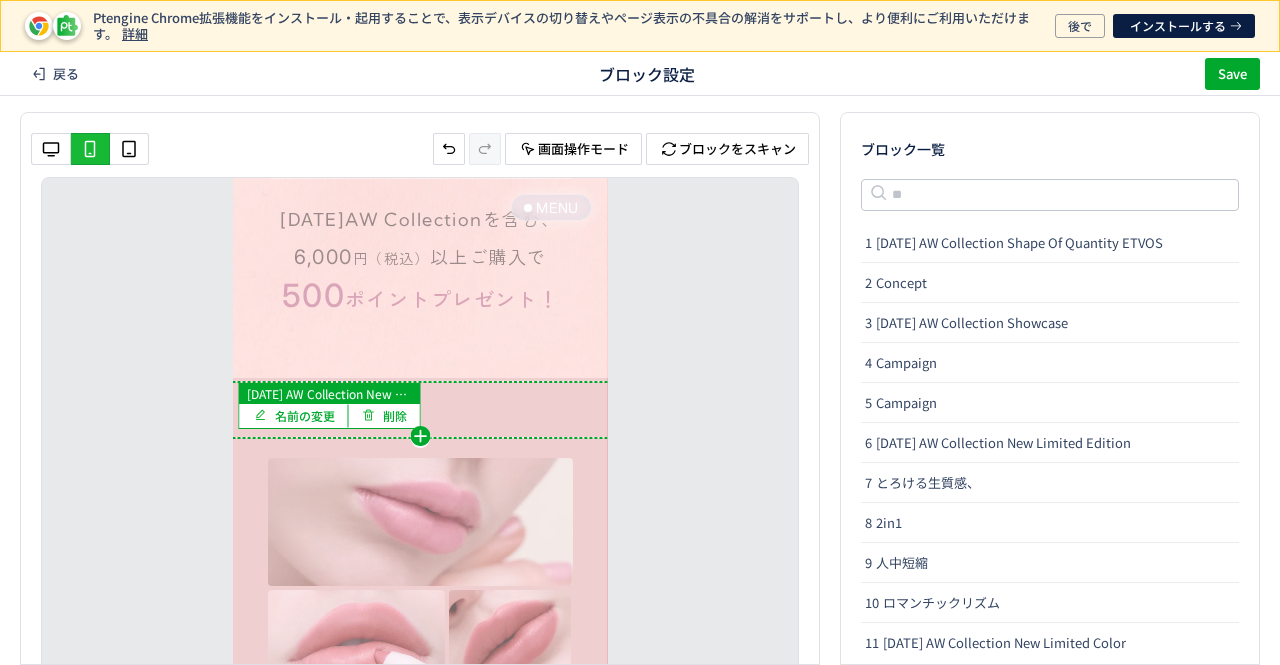 drag, startPoint x: 382, startPoint y: 392, endPoint x: 390, endPoint y: 436, distance: 44.72136 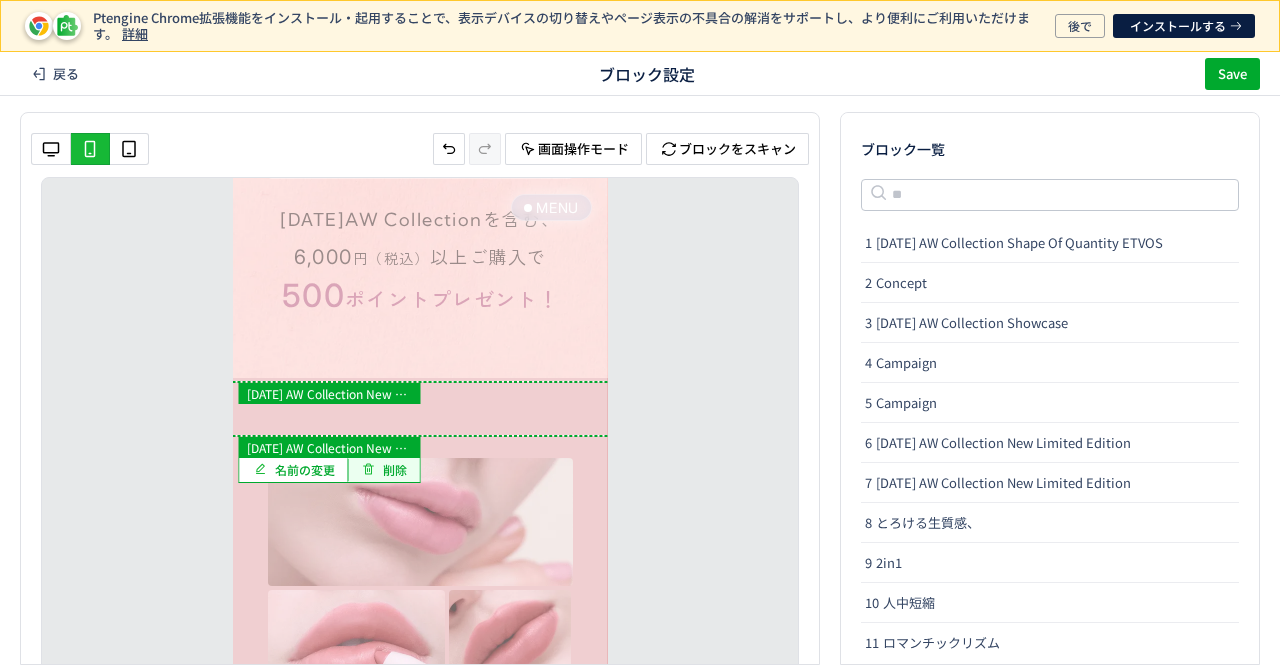 click on "削除" 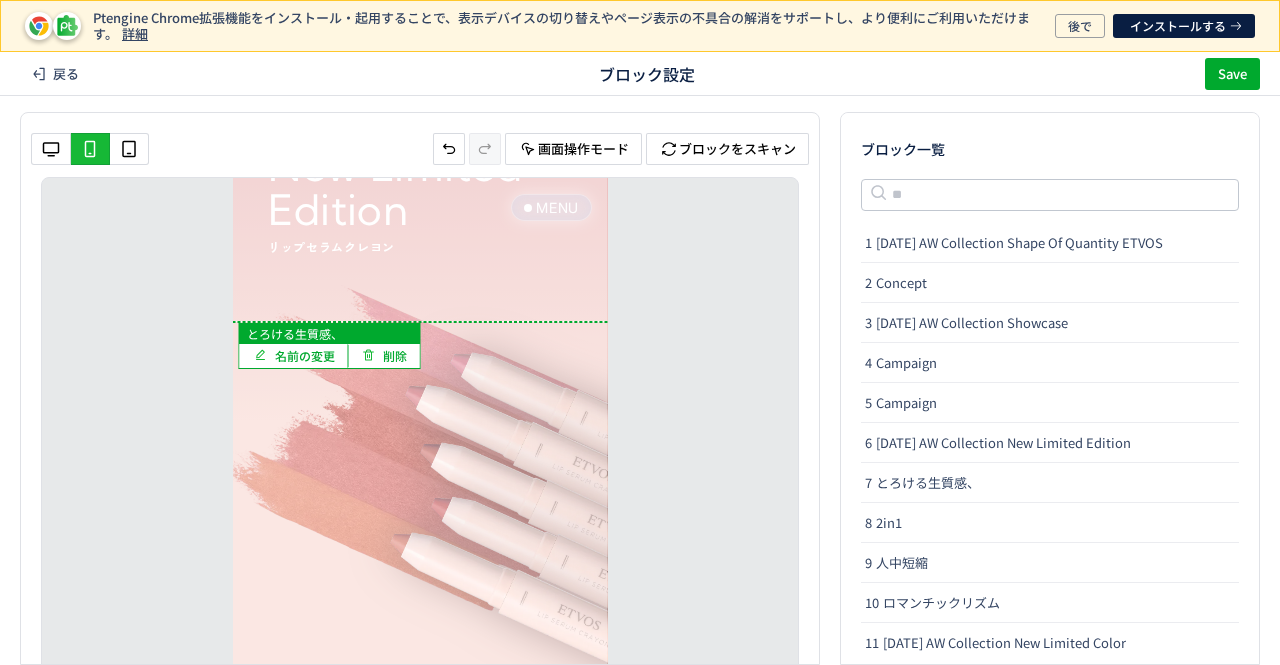 click 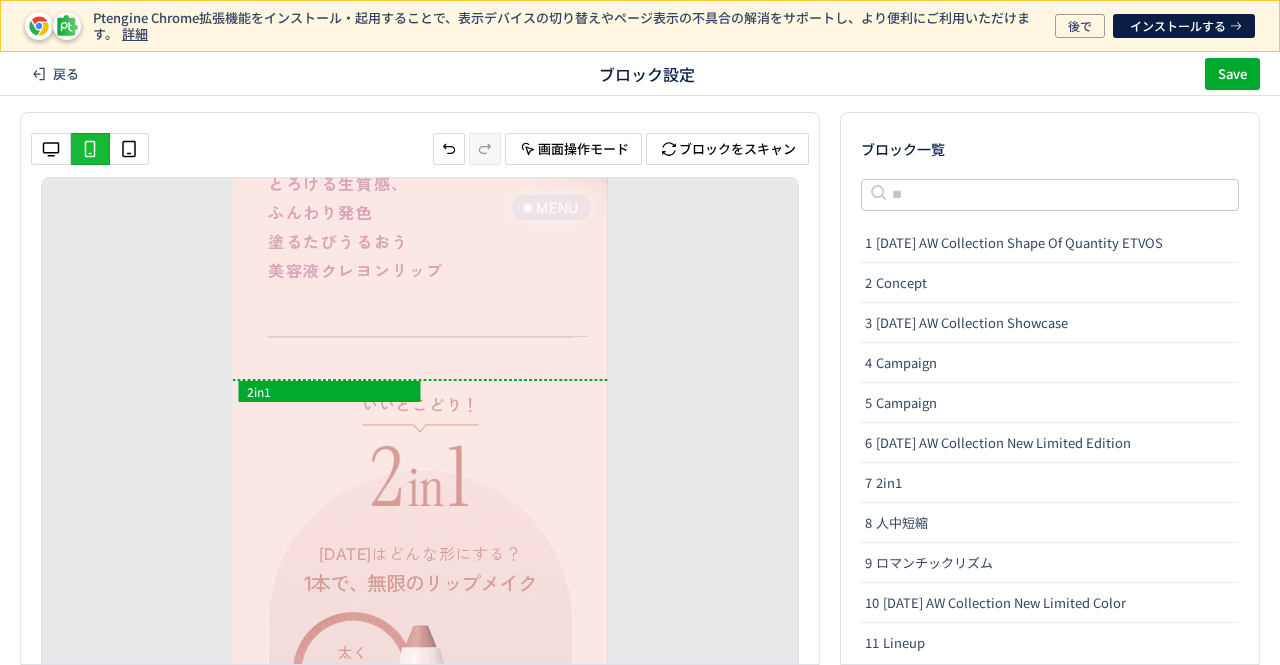 drag, startPoint x: 433, startPoint y: 350, endPoint x: 436, endPoint y: 380, distance: 30.149628 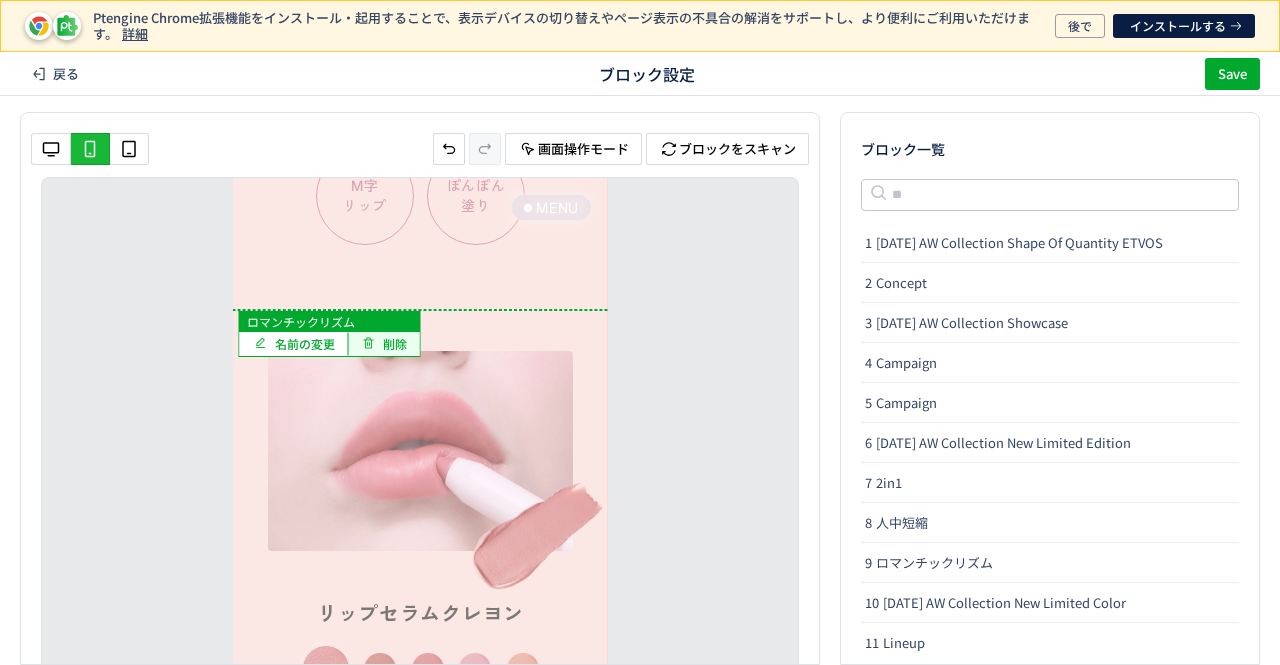 click on "削除" 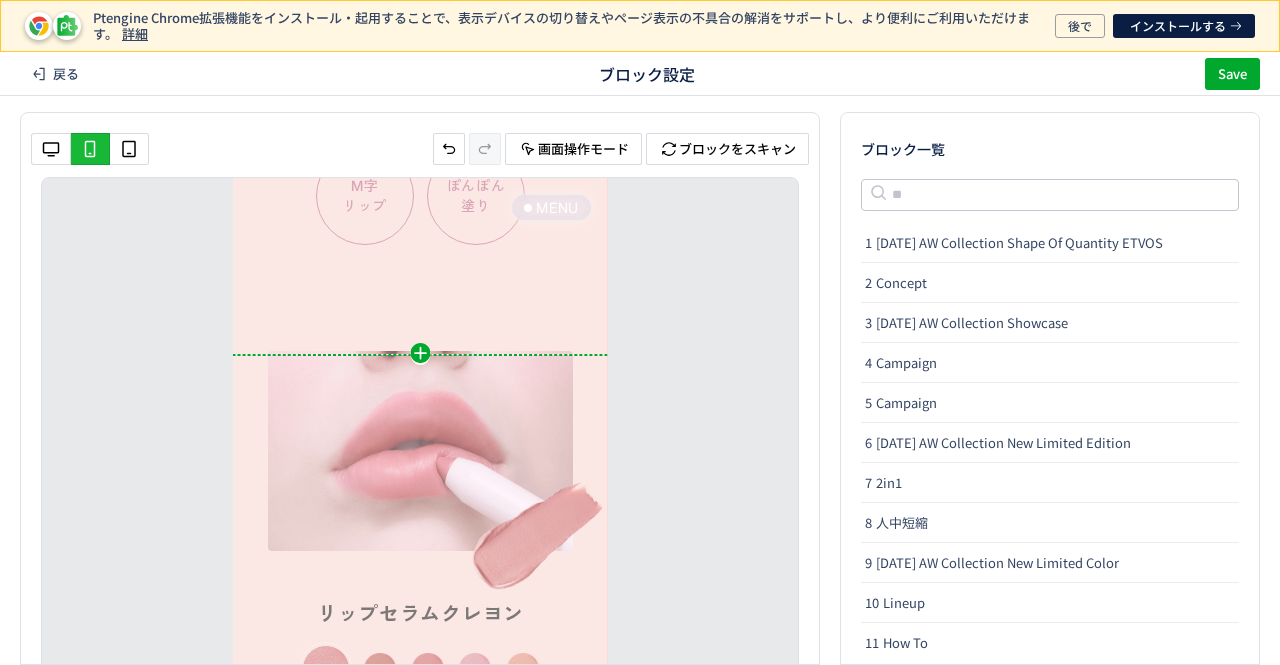click on "人中短縮 名前の変更 削除" 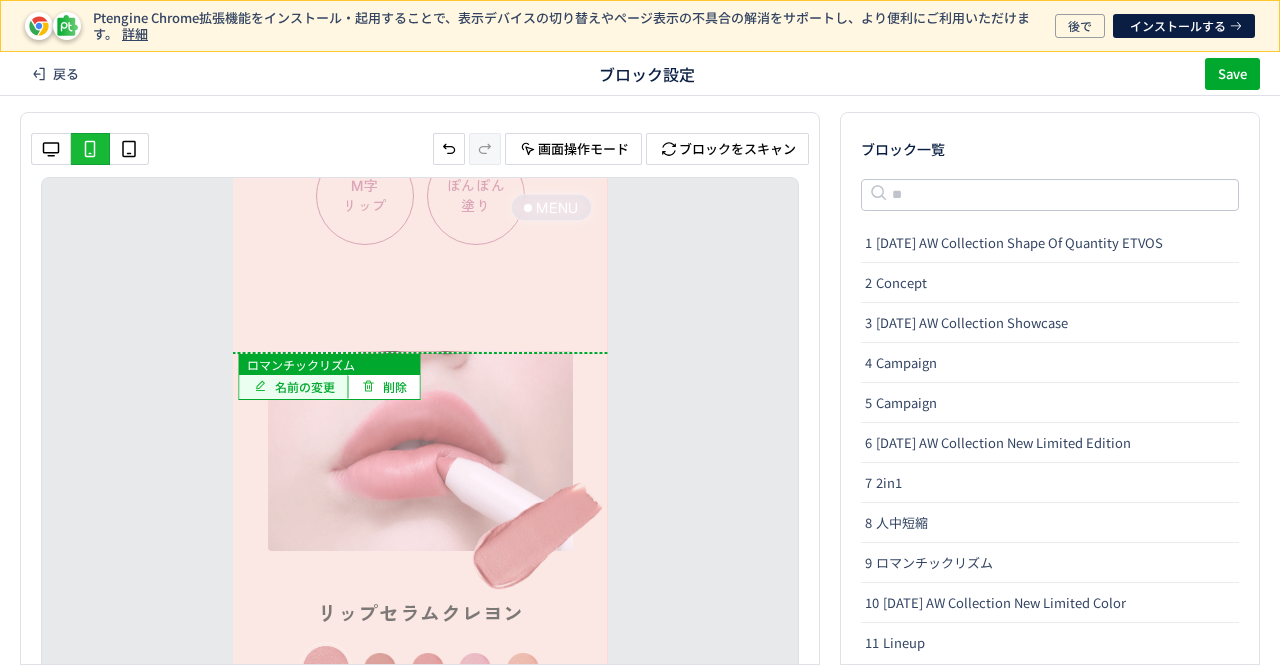 click on "名前の変更" 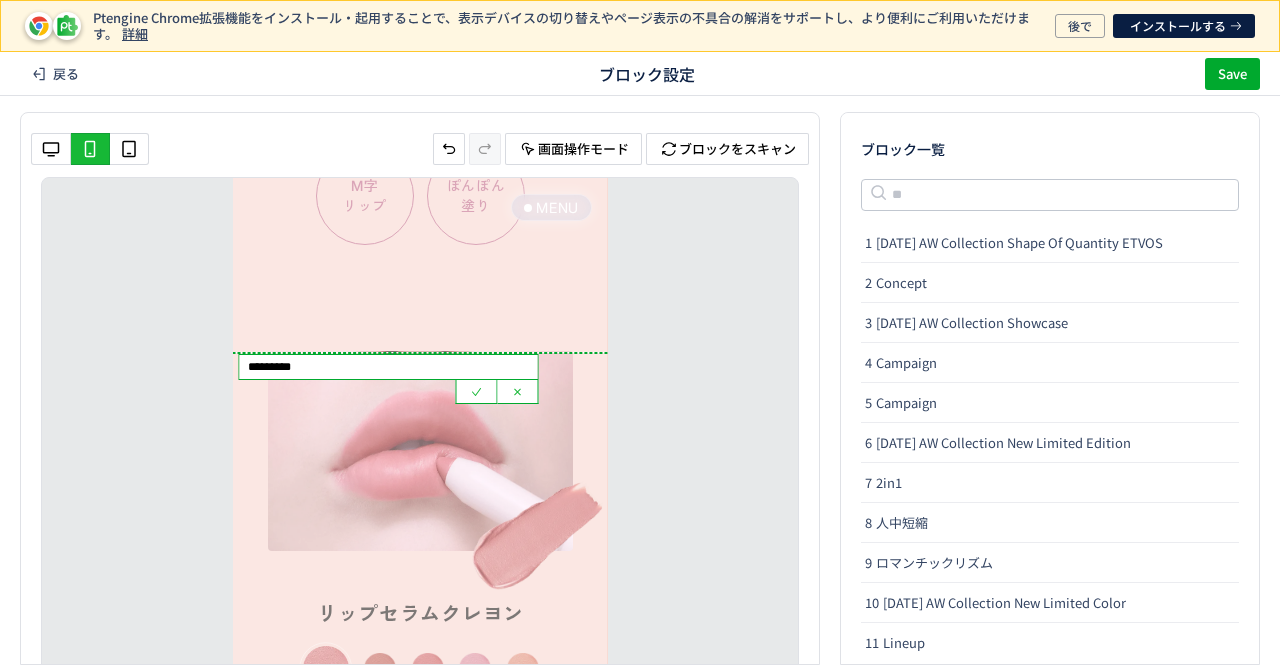 drag, startPoint x: 356, startPoint y: 365, endPoint x: 194, endPoint y: 355, distance: 162.30835 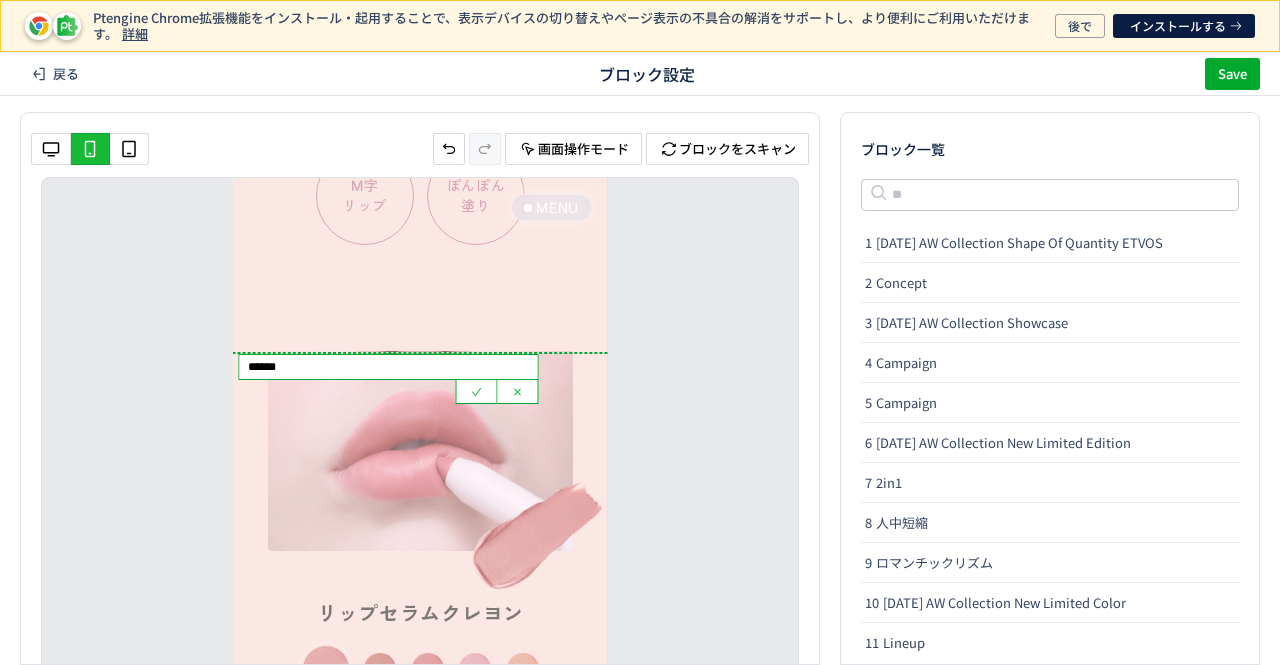 type on "*******" 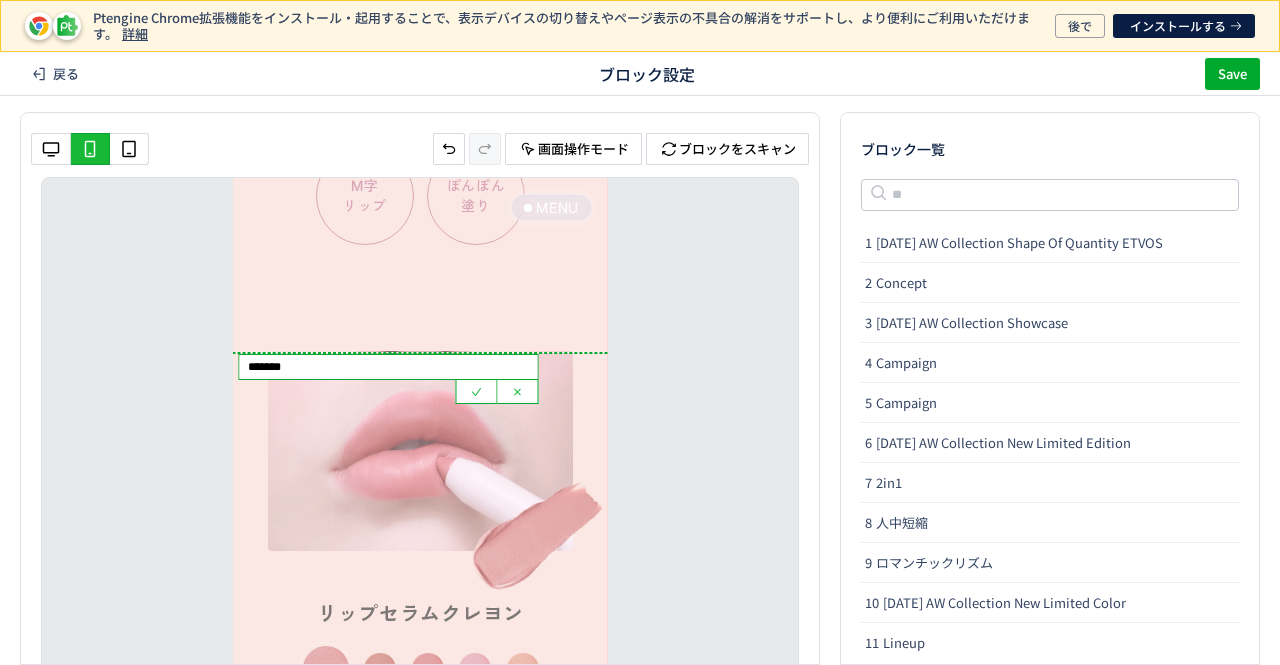click 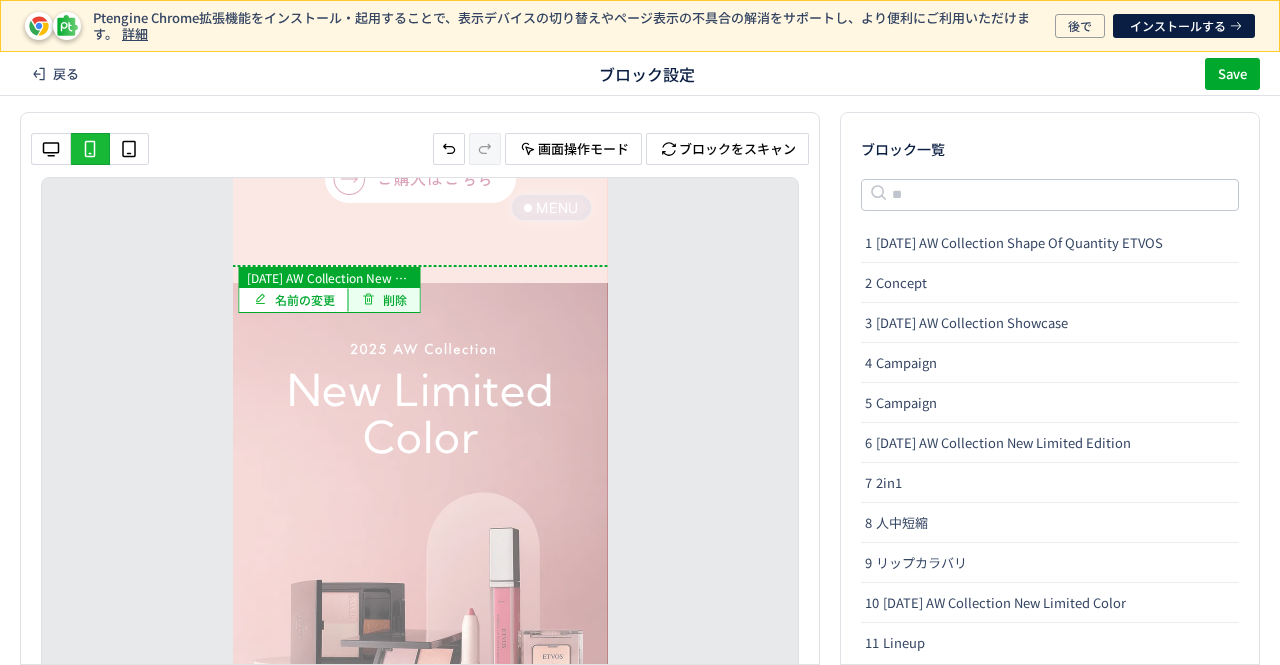 click 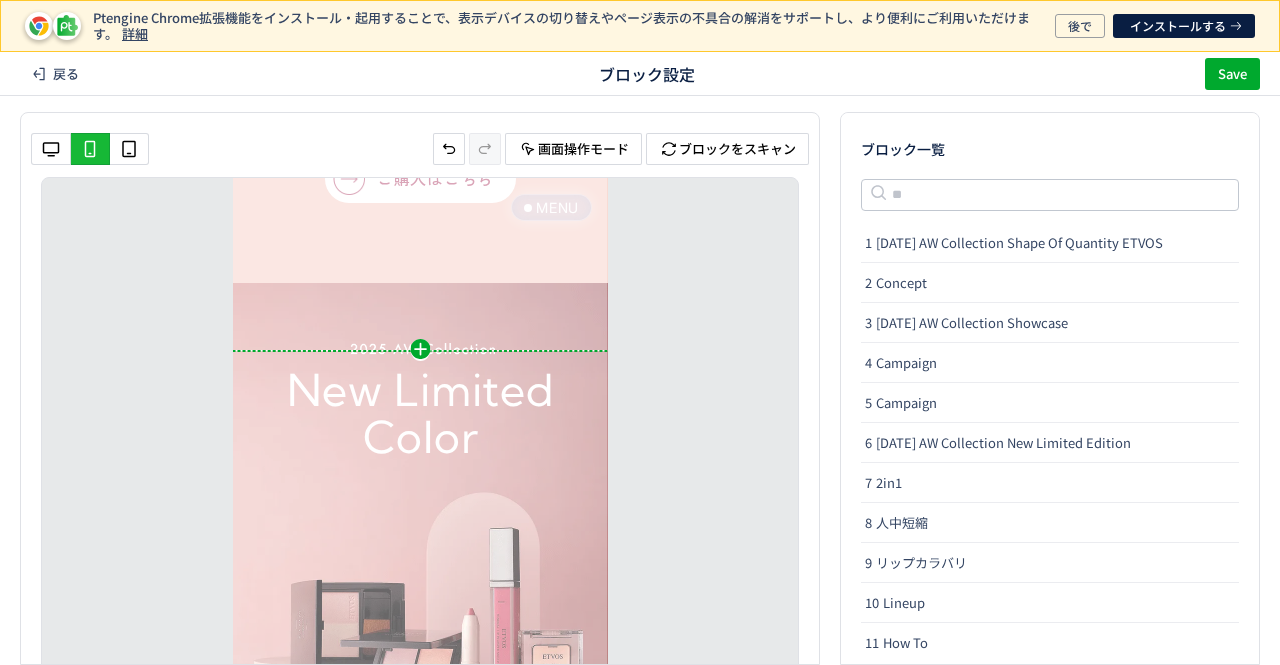 click on "リップカラバリ 名前の変更 削除" 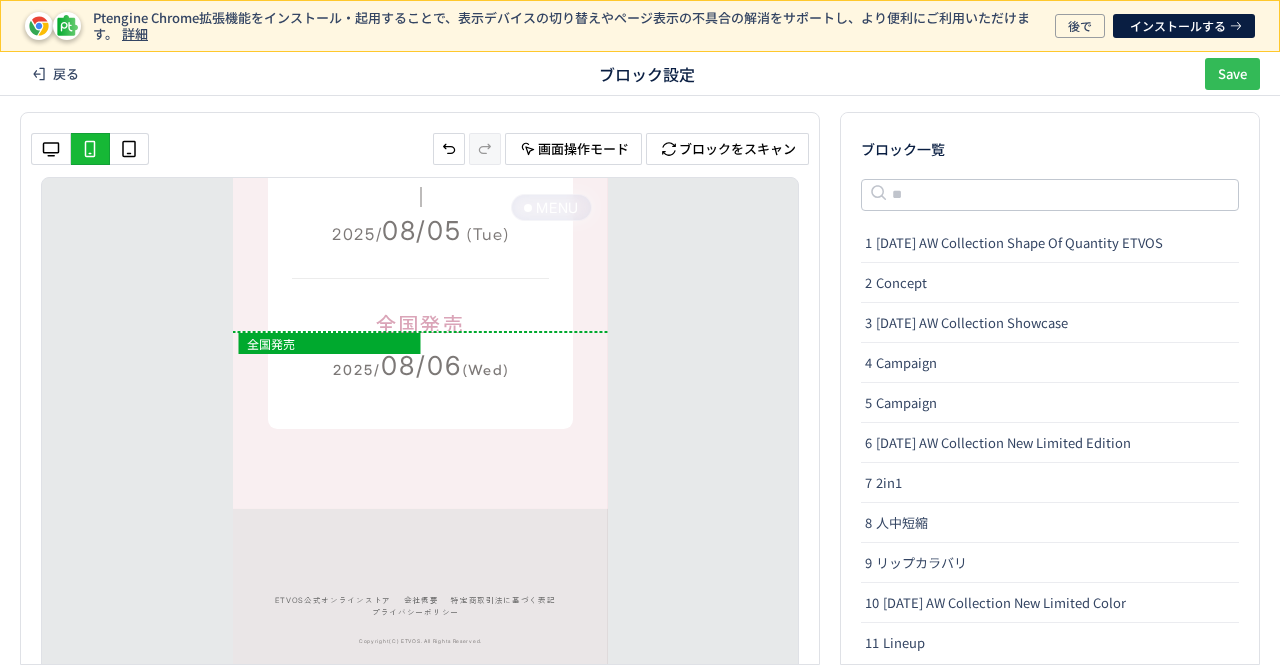 click on "Save" at bounding box center (1232, 74) 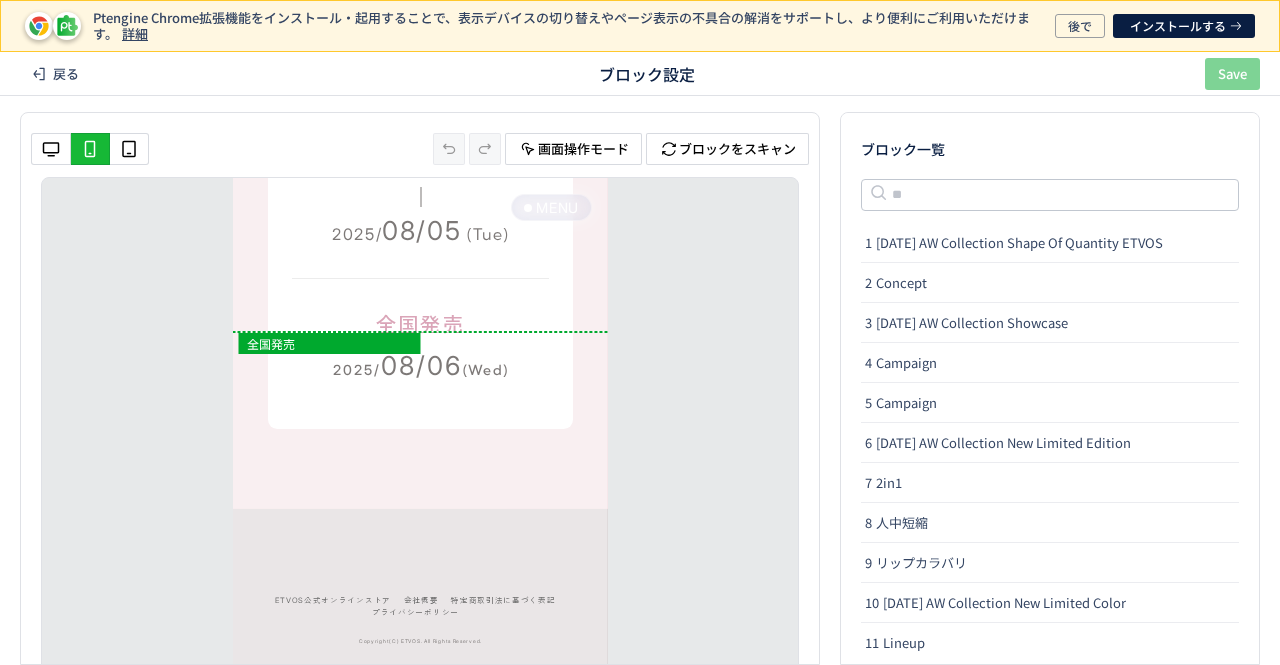 click on "戻る" at bounding box center [66, 74] 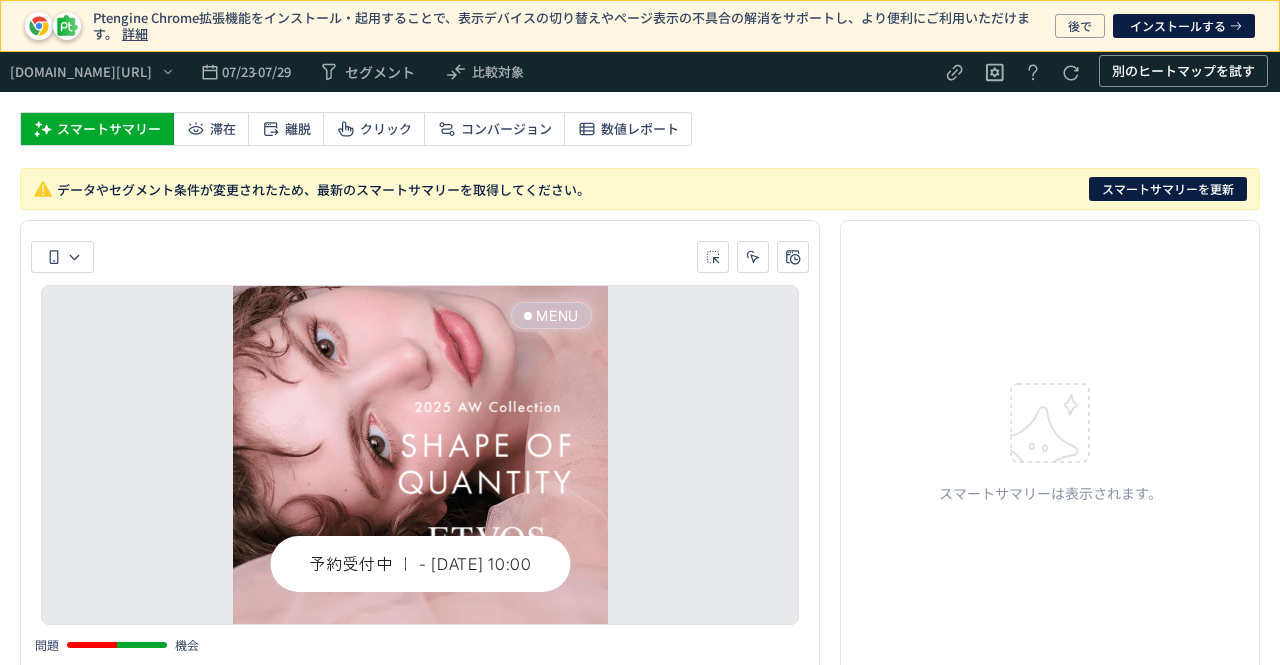 click on "データやセグメント条件が変更されたため、最新のスマートサマリーを取得してください。 スマートサマリーを更新" at bounding box center (640, 189) 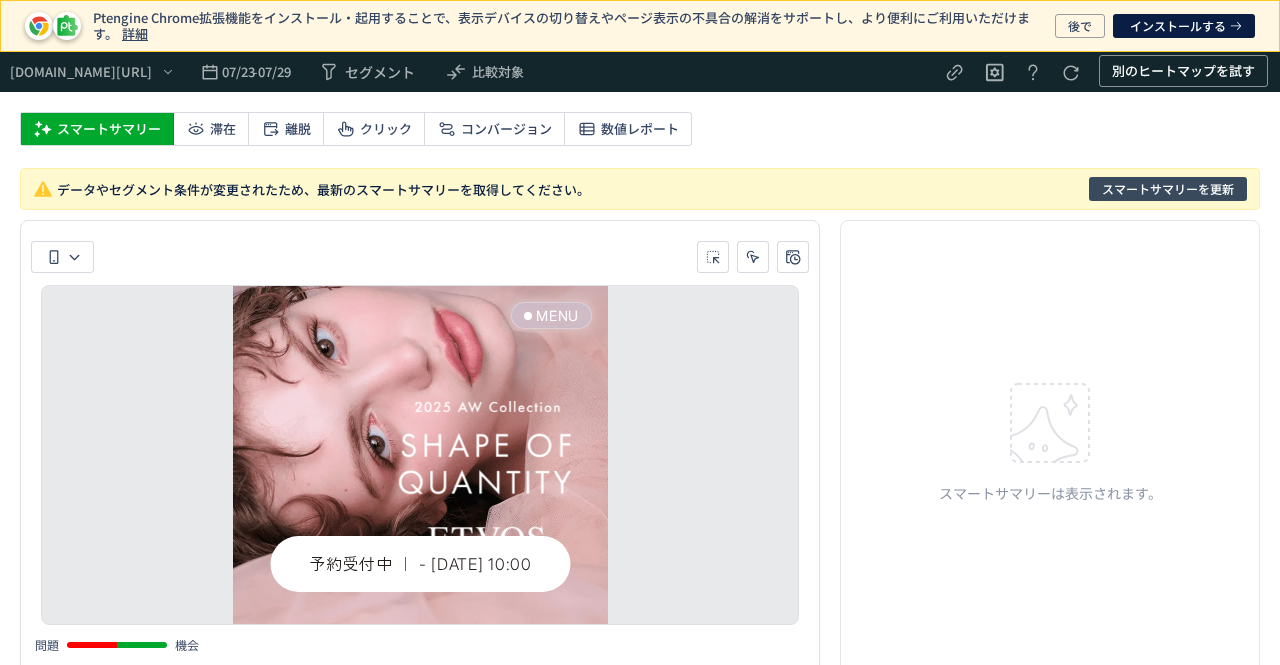 click on "スマートサマリーを更新" at bounding box center [1168, 189] 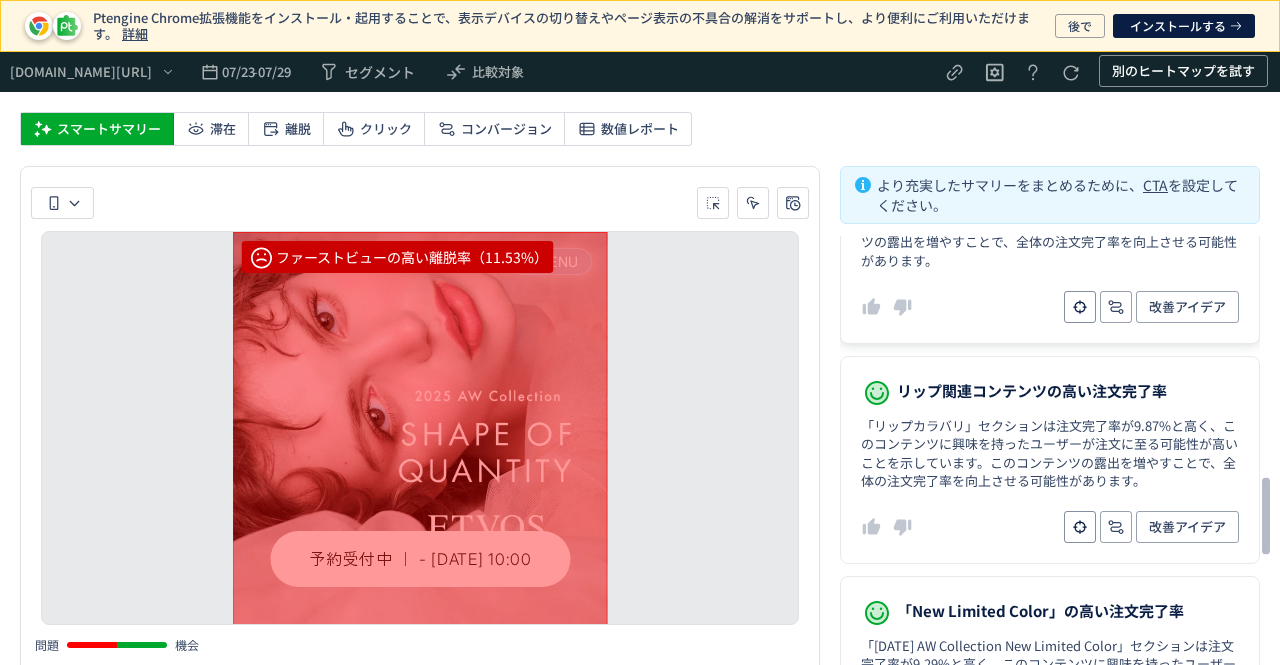 scroll, scrollTop: 1400, scrollLeft: 0, axis: vertical 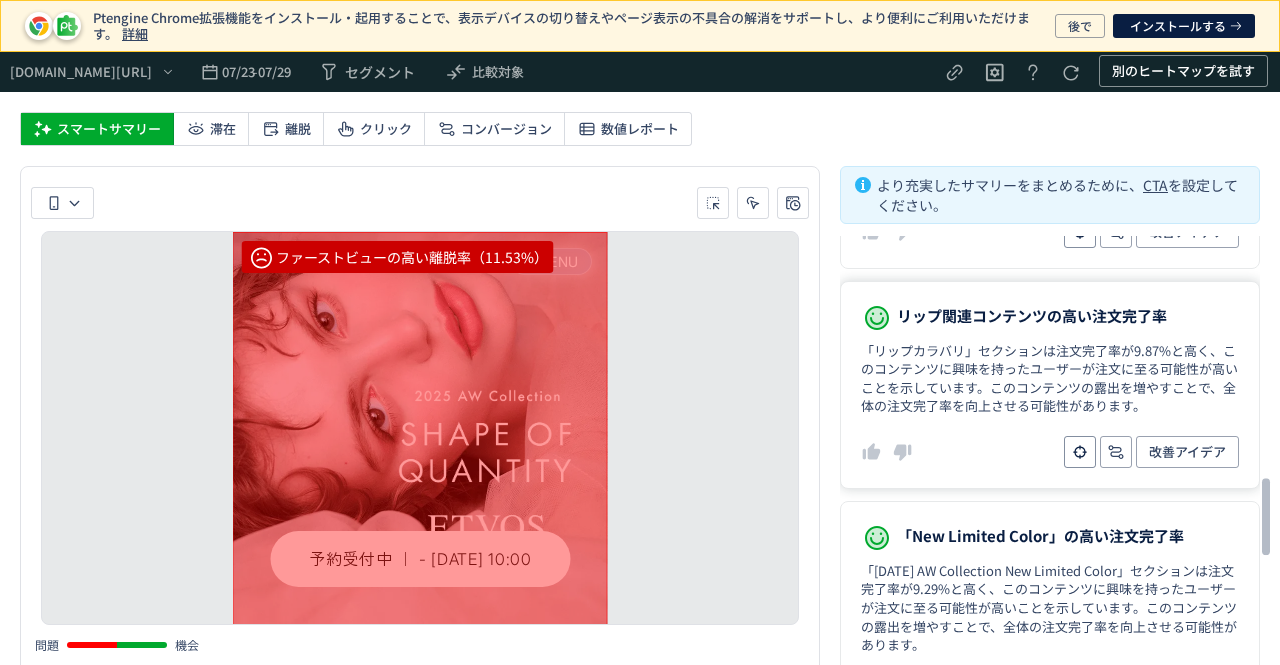 click on "「リップカラバリ」セクションは注文完了率が9.87%と高く、このコンテンツに興味を持ったユーザーが注文に至る可能性が高いことを示しています。このコンテンツの露出を増やすことで、全体の注文完了率を向上させる可能性があります。" at bounding box center [1050, 379] 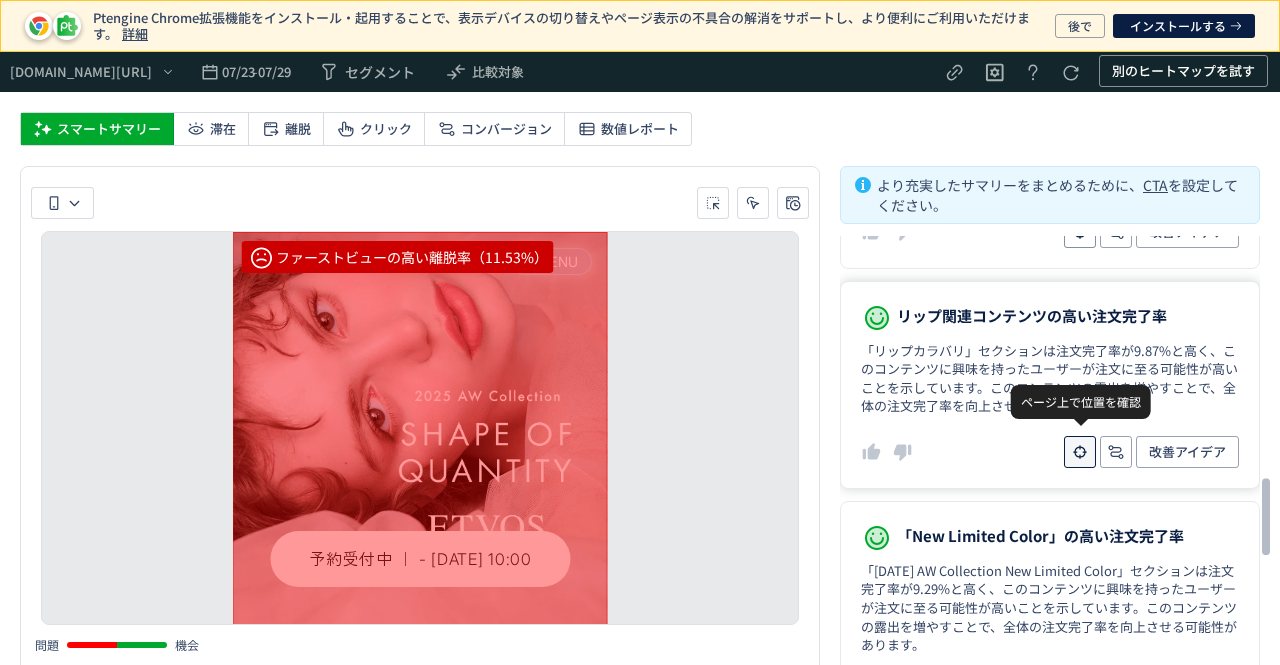 click 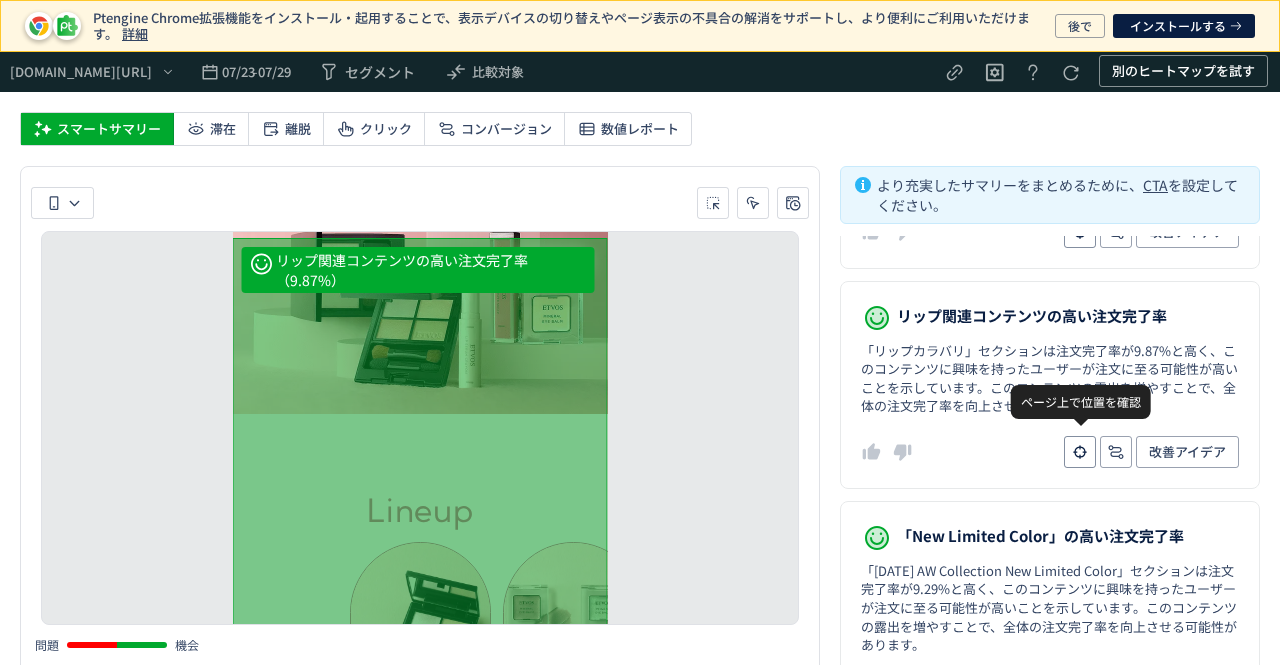 scroll, scrollTop: 8974, scrollLeft: 0, axis: vertical 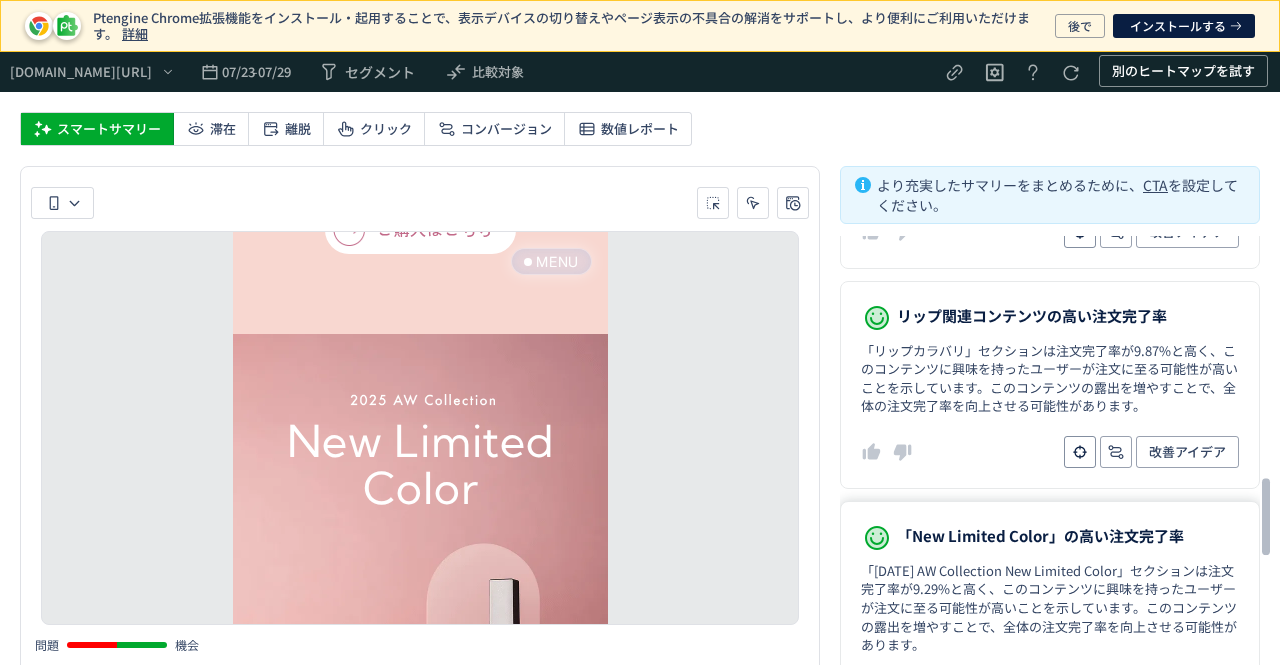 click on "「New Limited Color」の高い注文完了率" at bounding box center [1040, 536] 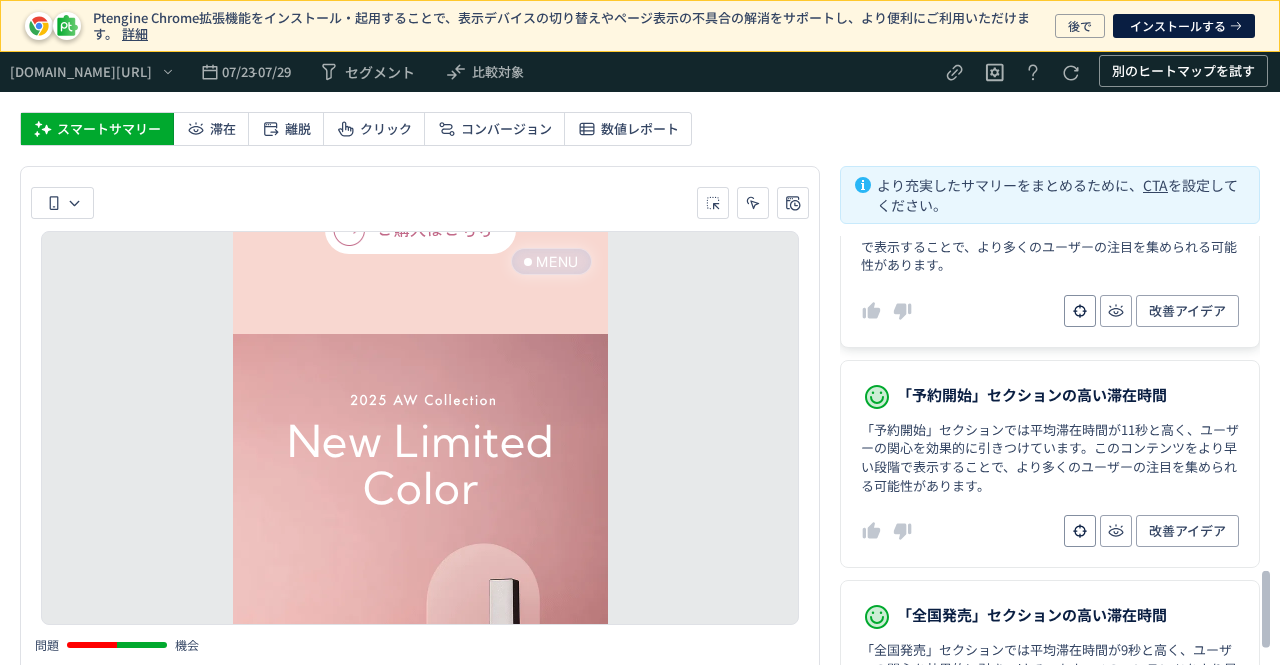 scroll, scrollTop: 1900, scrollLeft: 0, axis: vertical 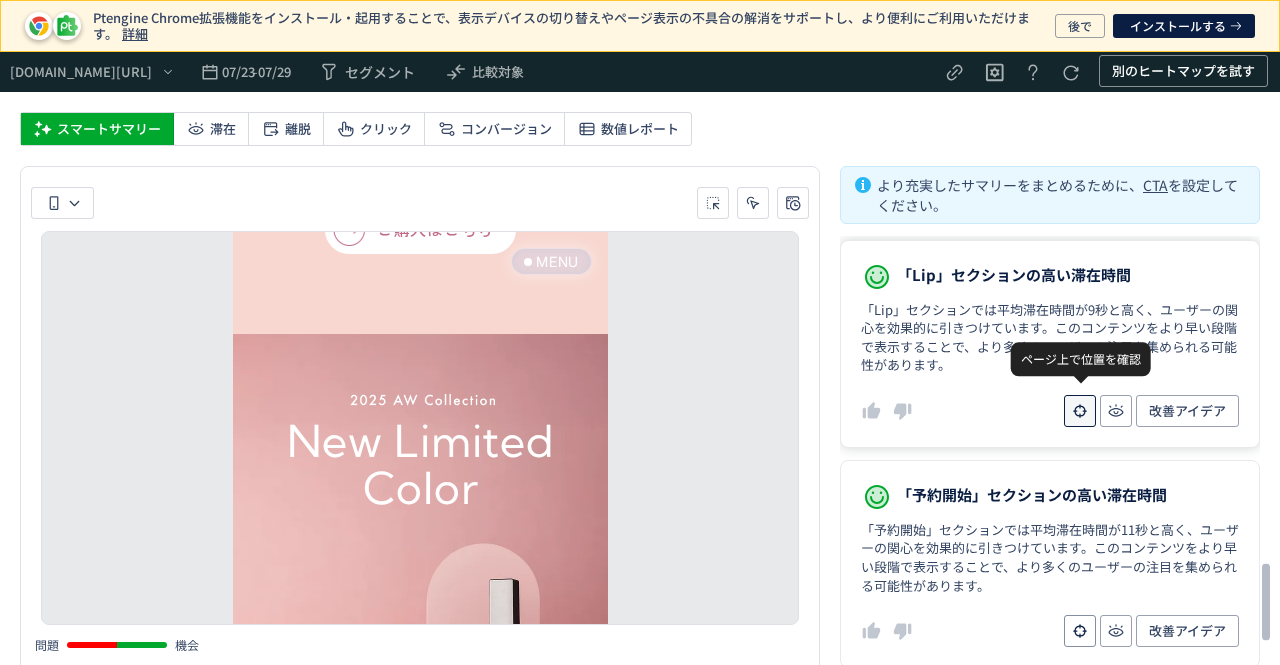 click 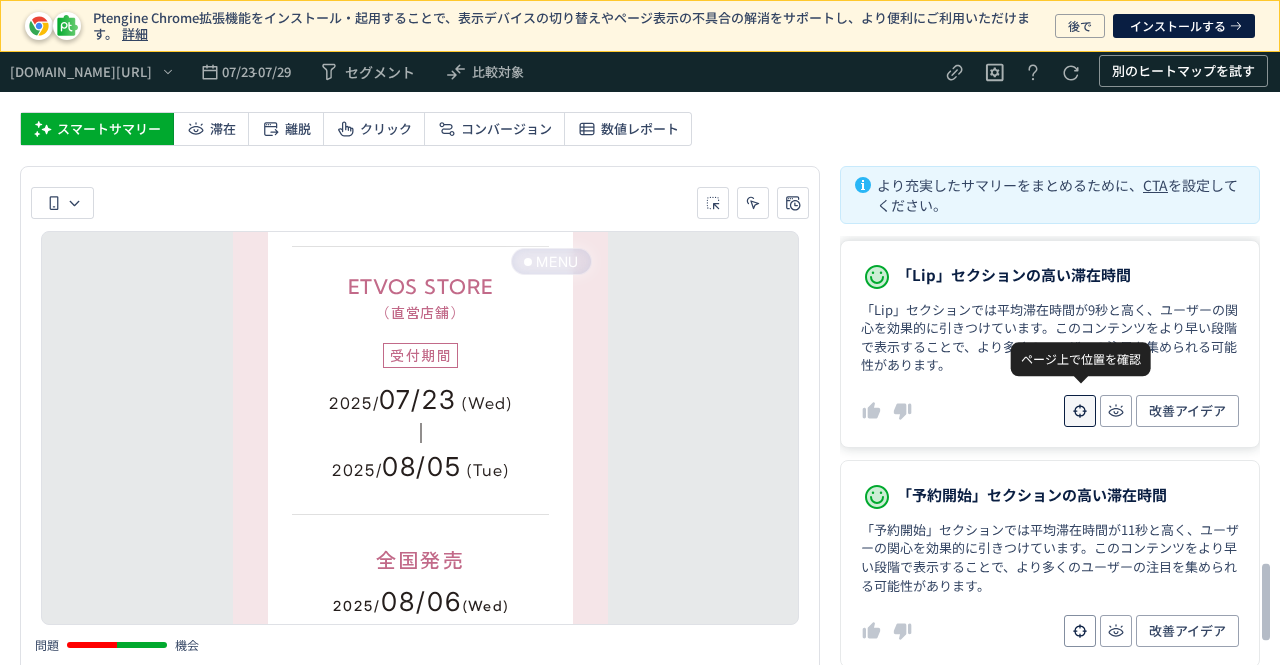 scroll, scrollTop: 12420, scrollLeft: 0, axis: vertical 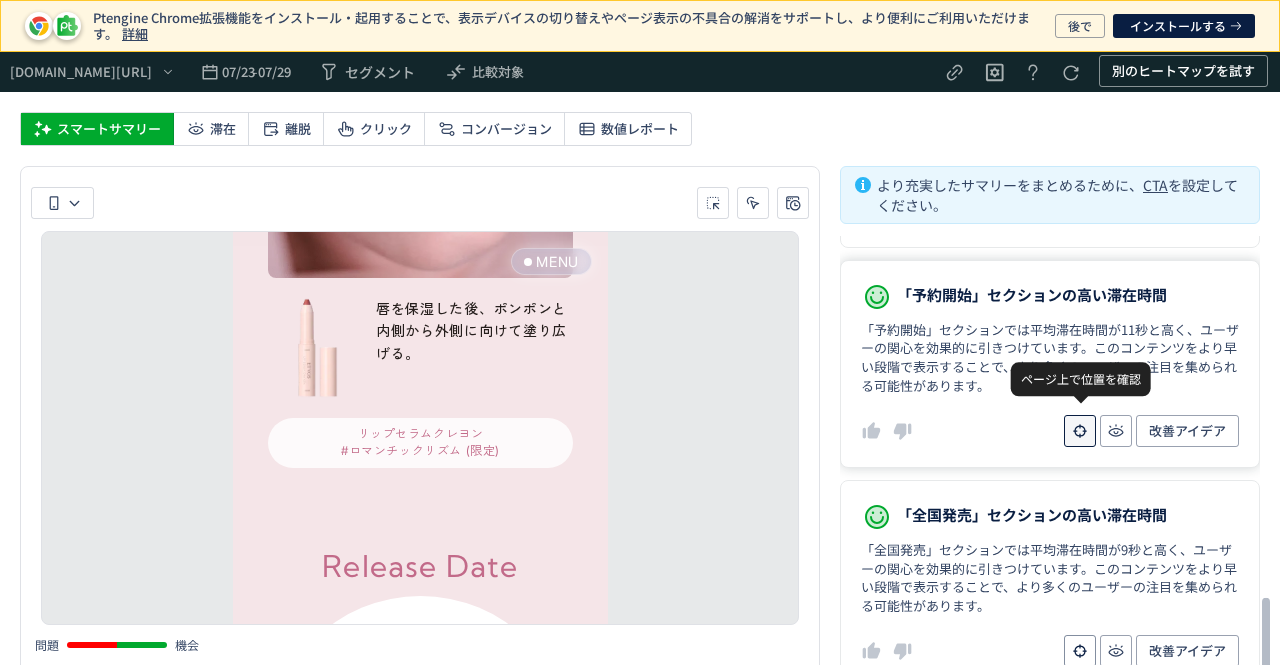 click at bounding box center [1080, 431] 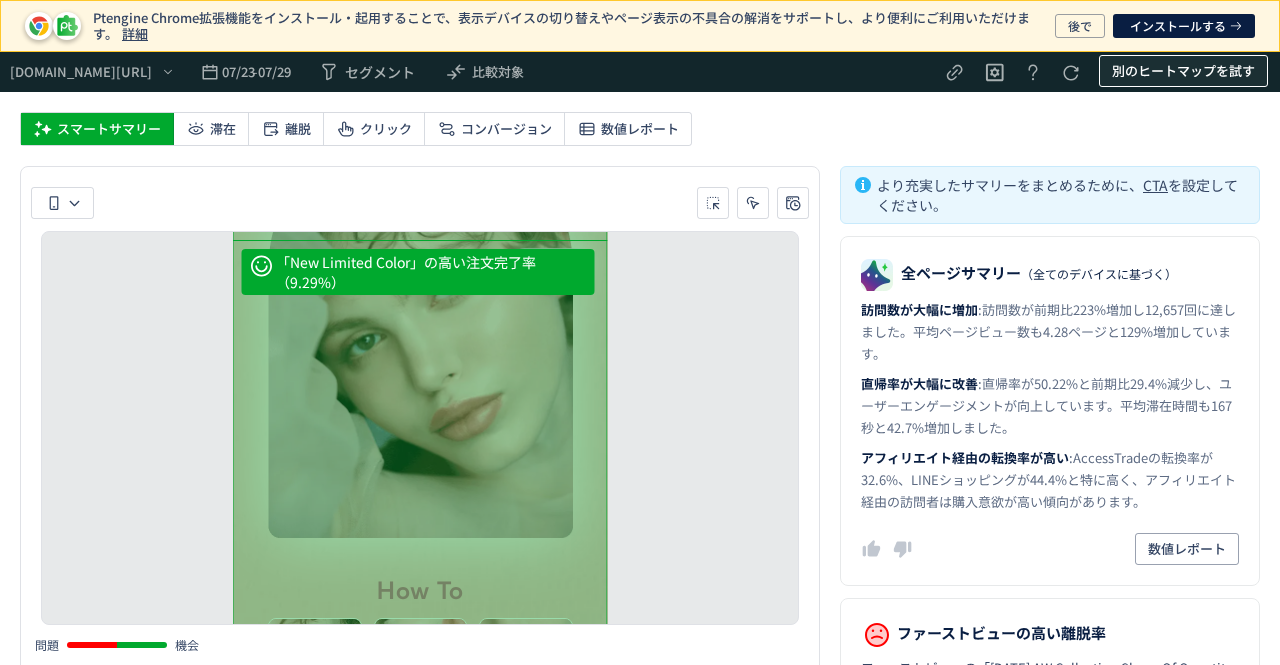 click on "別のヒートマップを試す" at bounding box center (1183, 71) 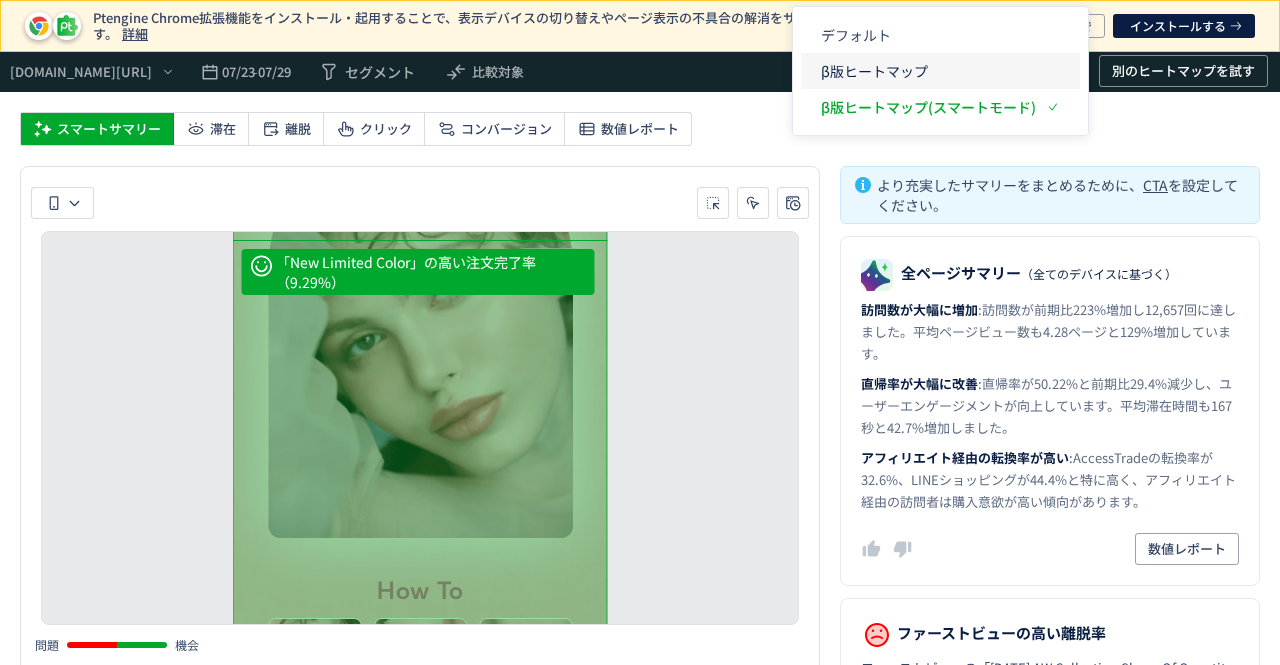 click on "β版ヒートマップ" at bounding box center (928, 71) 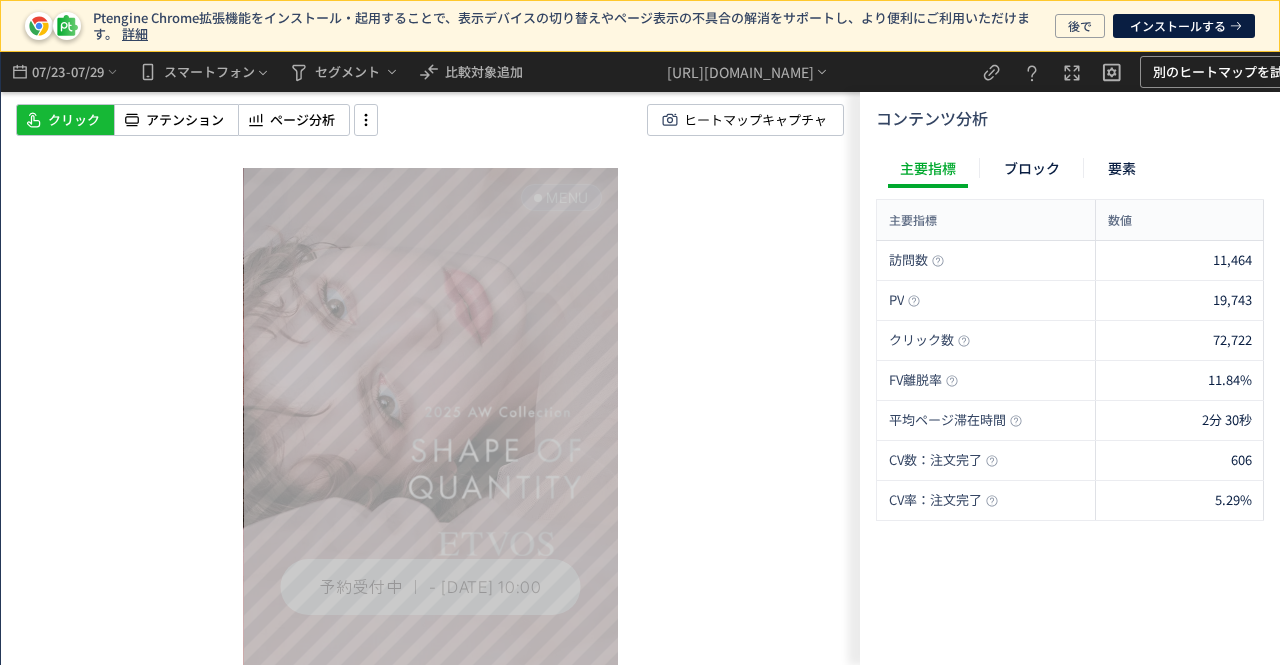 scroll, scrollTop: 0, scrollLeft: 0, axis: both 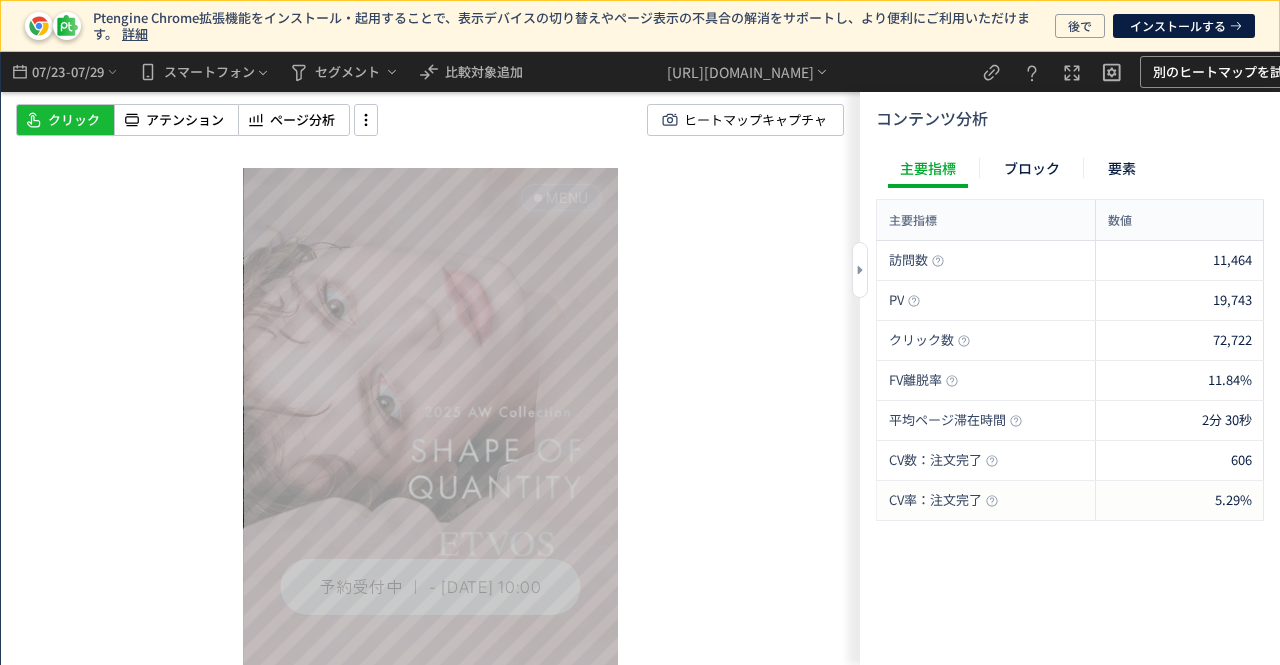 click on "5.29%" 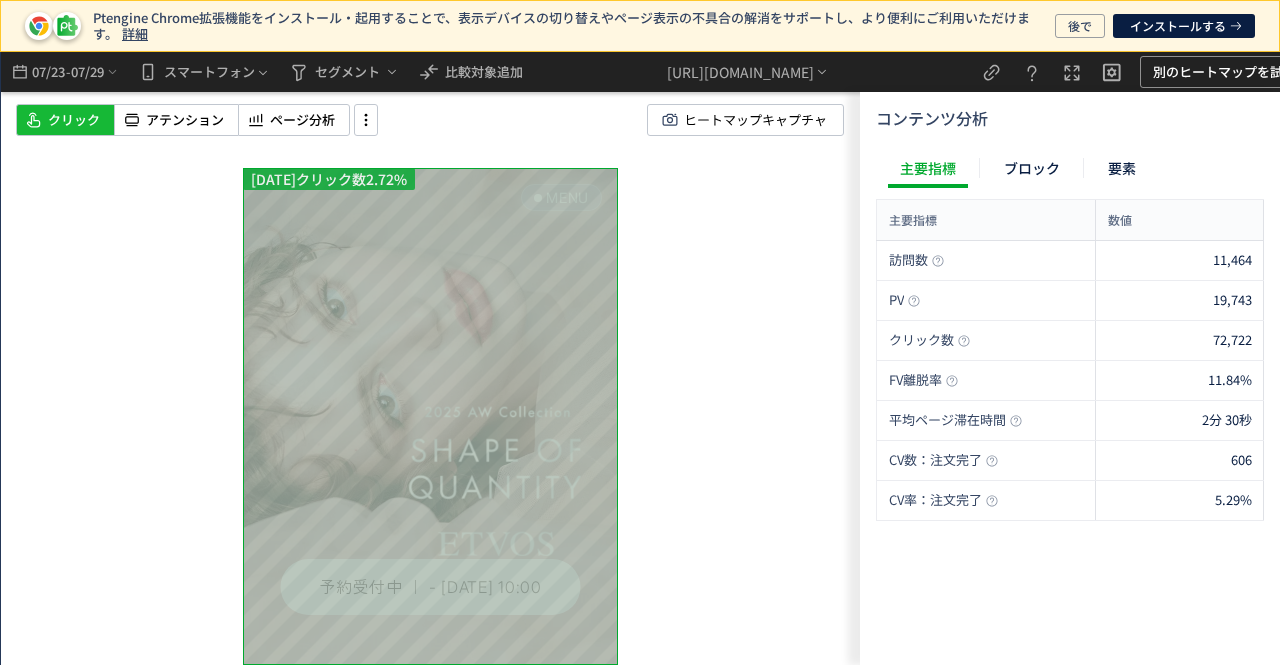 scroll, scrollTop: 400, scrollLeft: 0, axis: vertical 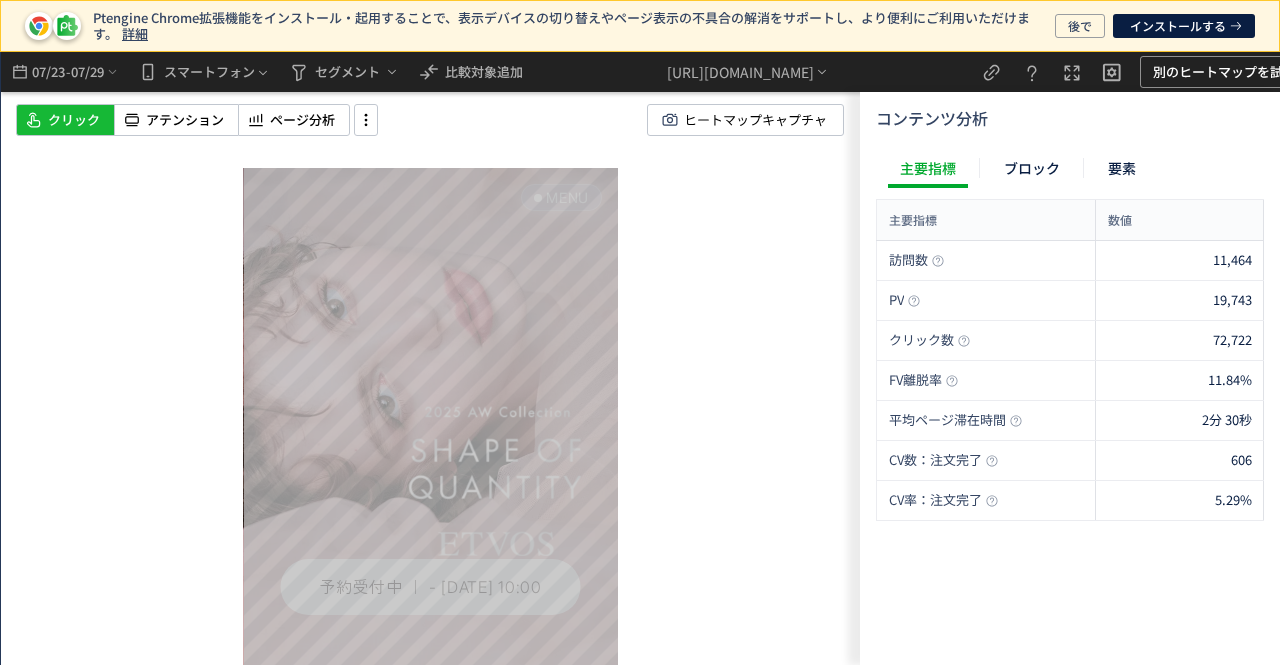 click on "アテンション" at bounding box center (185, 120) 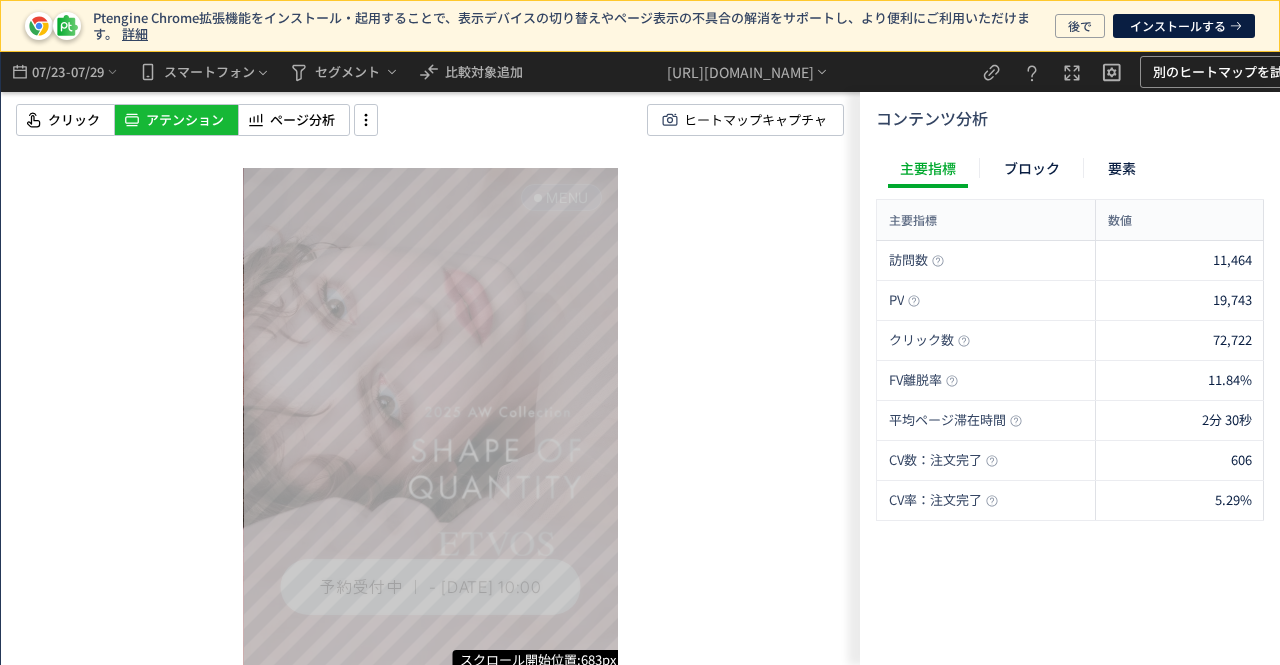 scroll, scrollTop: 294, scrollLeft: 0, axis: vertical 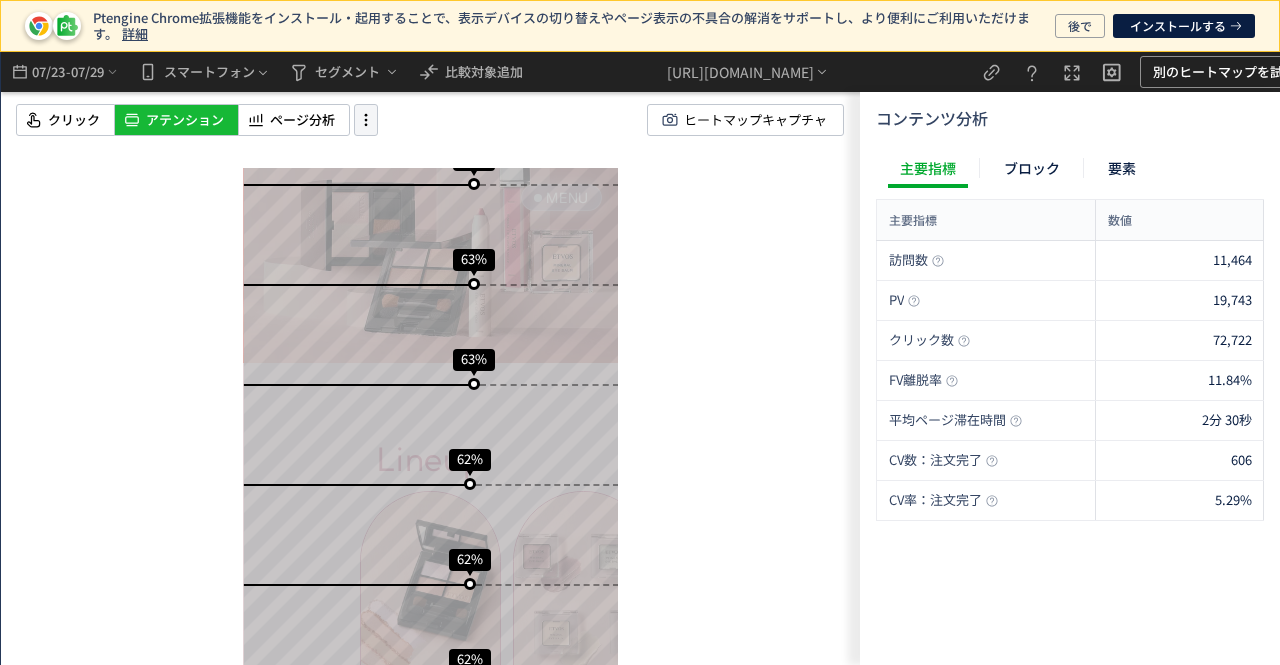 click 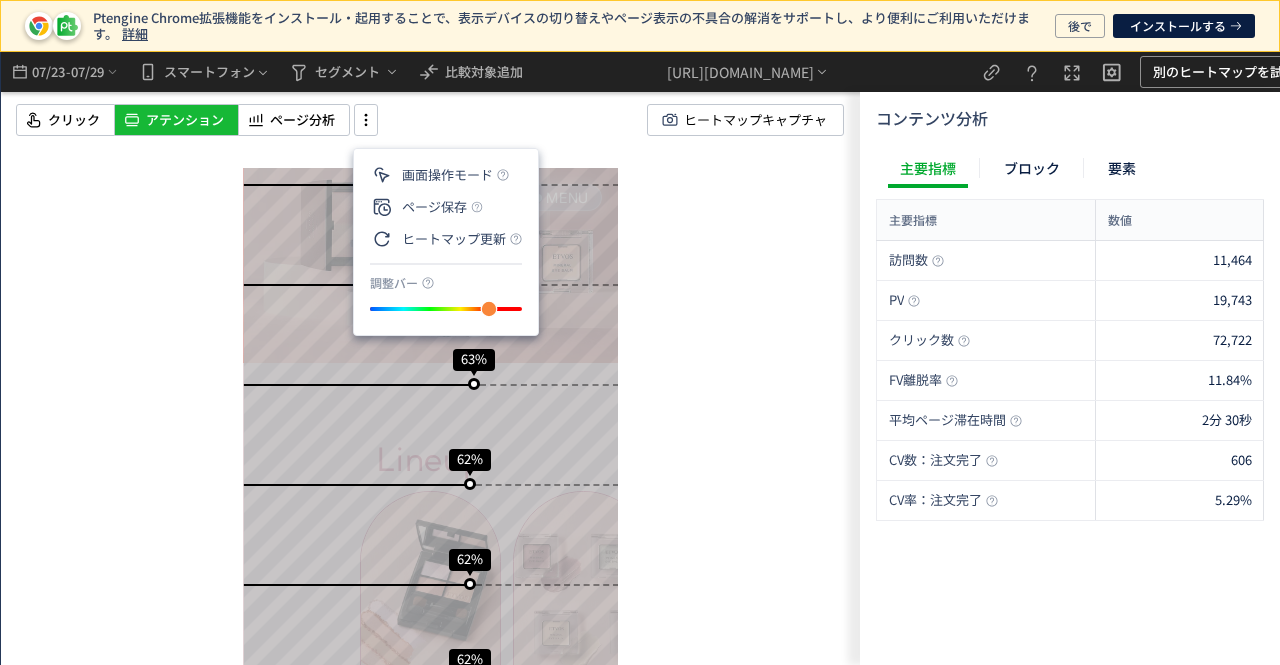drag, startPoint x: 455, startPoint y: 308, endPoint x: 500, endPoint y: 310, distance: 45.044422 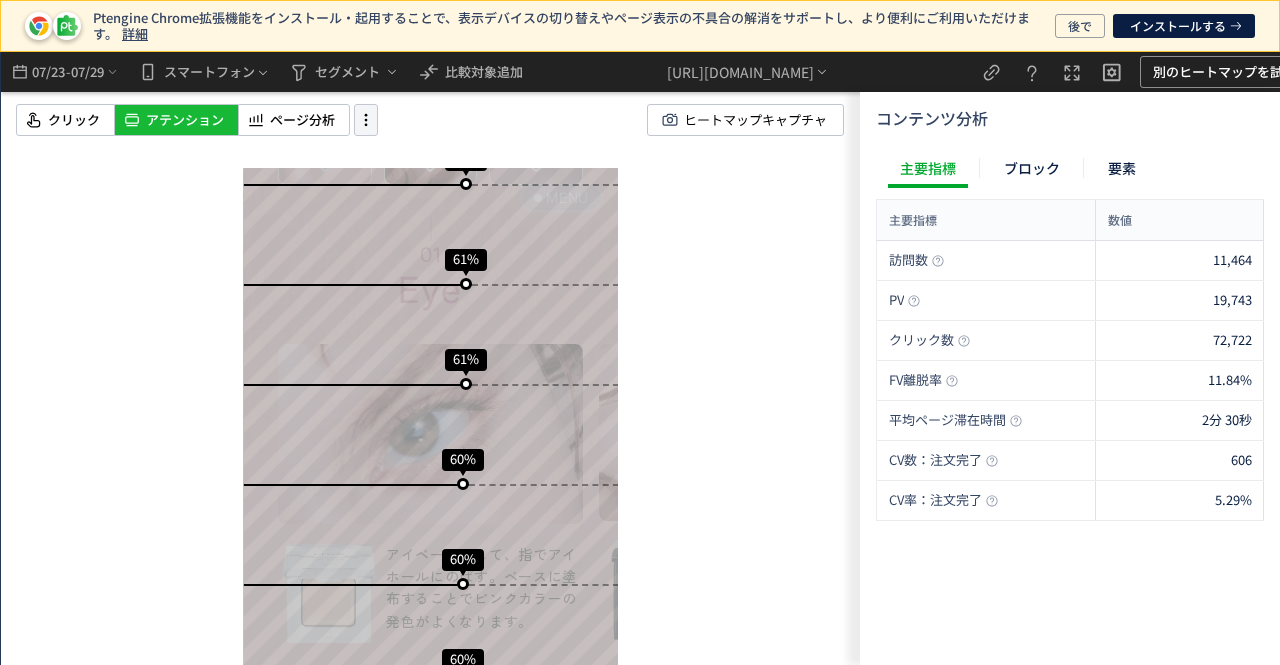 click 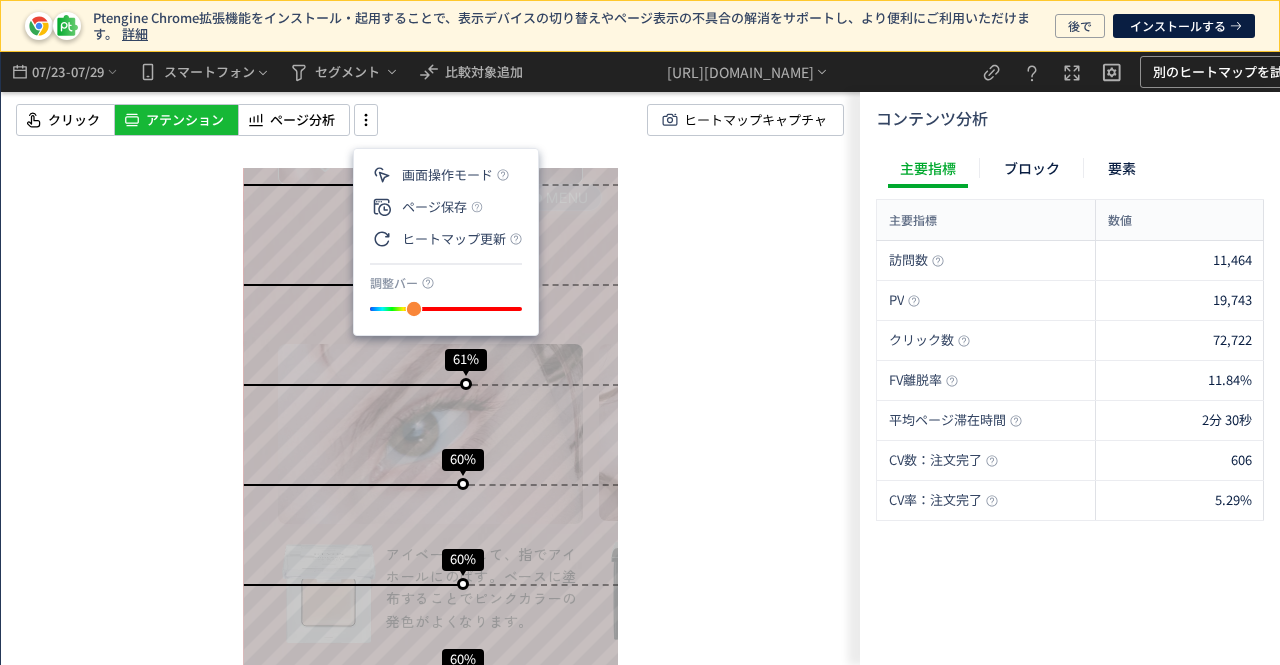 drag, startPoint x: 501, startPoint y: 304, endPoint x: 423, endPoint y: 309, distance: 78.160095 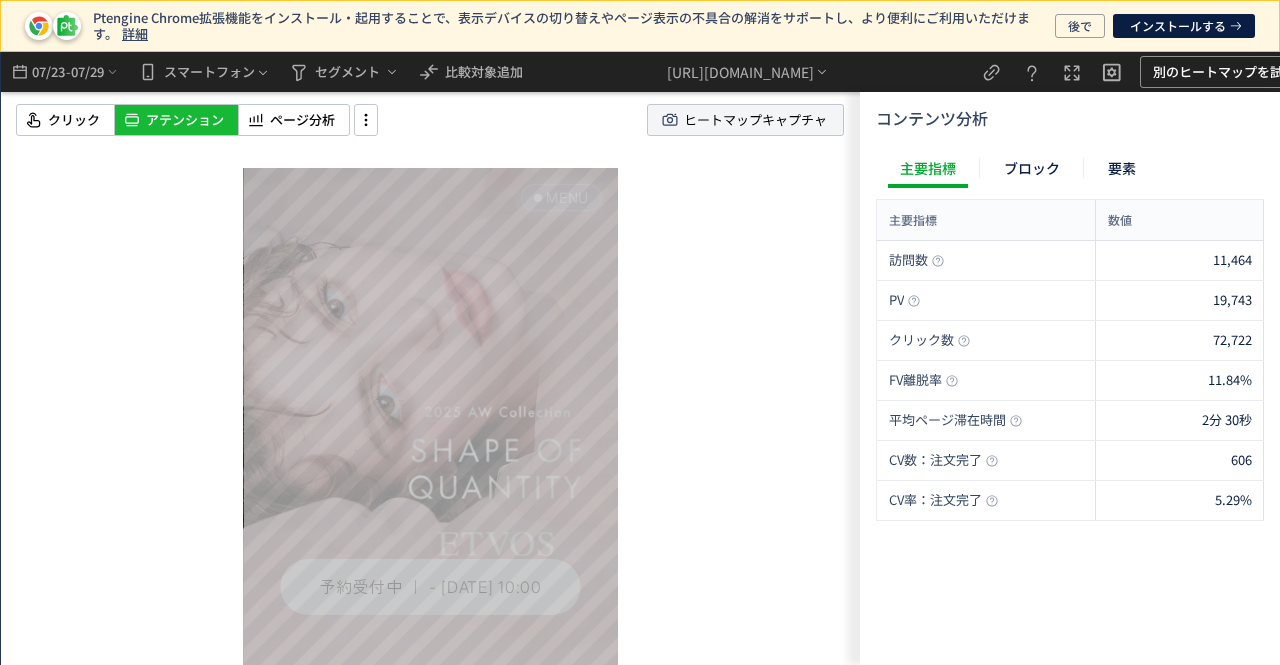 click on "ヒートマップキャプチャ" 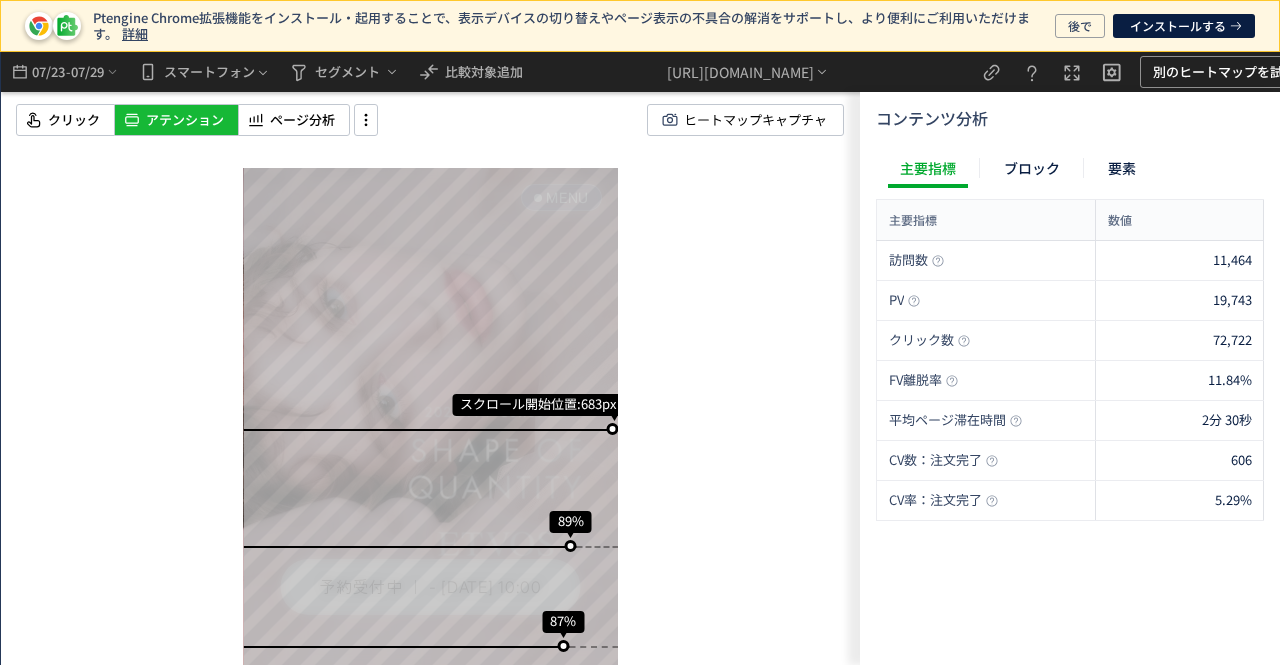scroll, scrollTop: 500, scrollLeft: 0, axis: vertical 